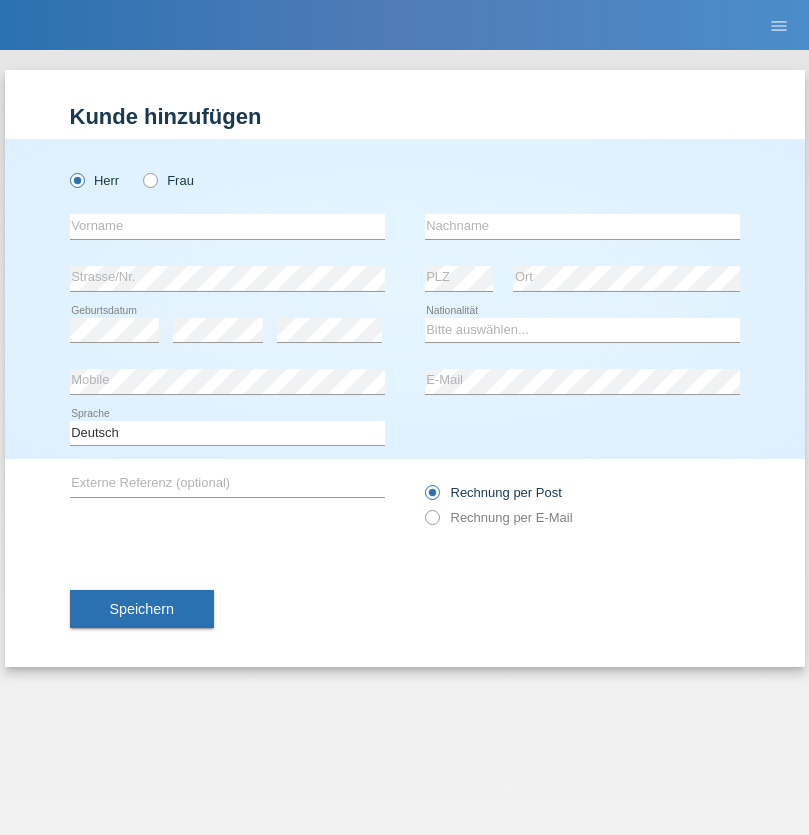 scroll, scrollTop: 0, scrollLeft: 0, axis: both 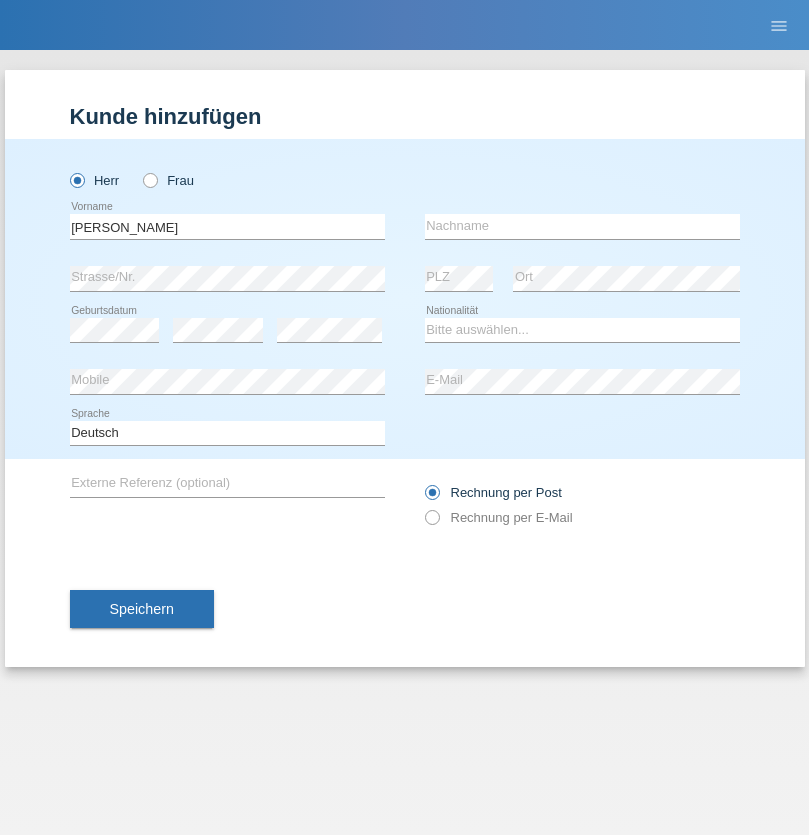 type on "[PERSON_NAME]" 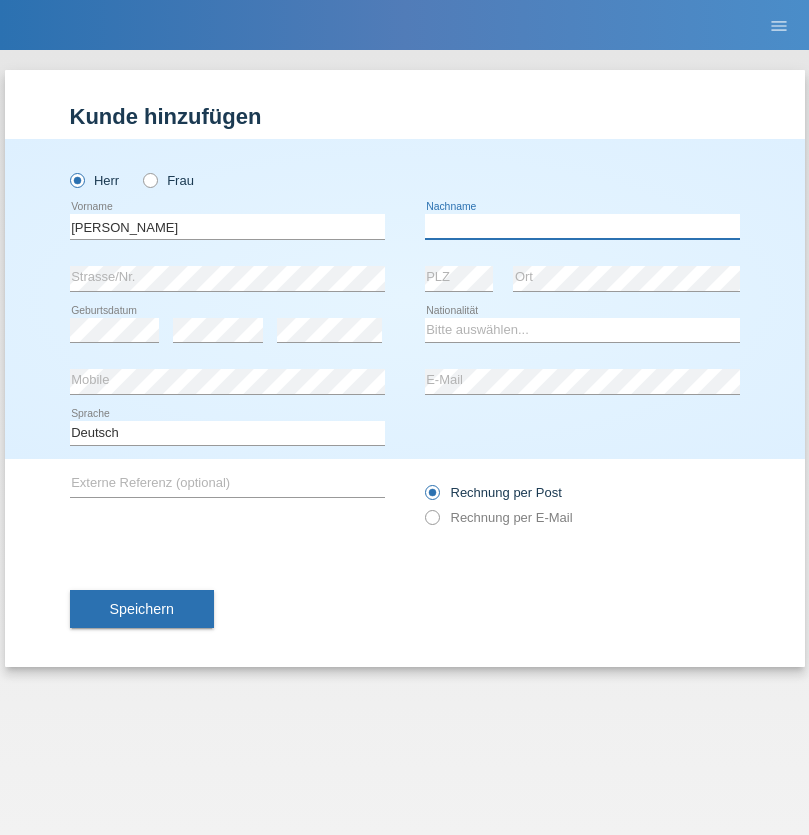 click at bounding box center [582, 226] 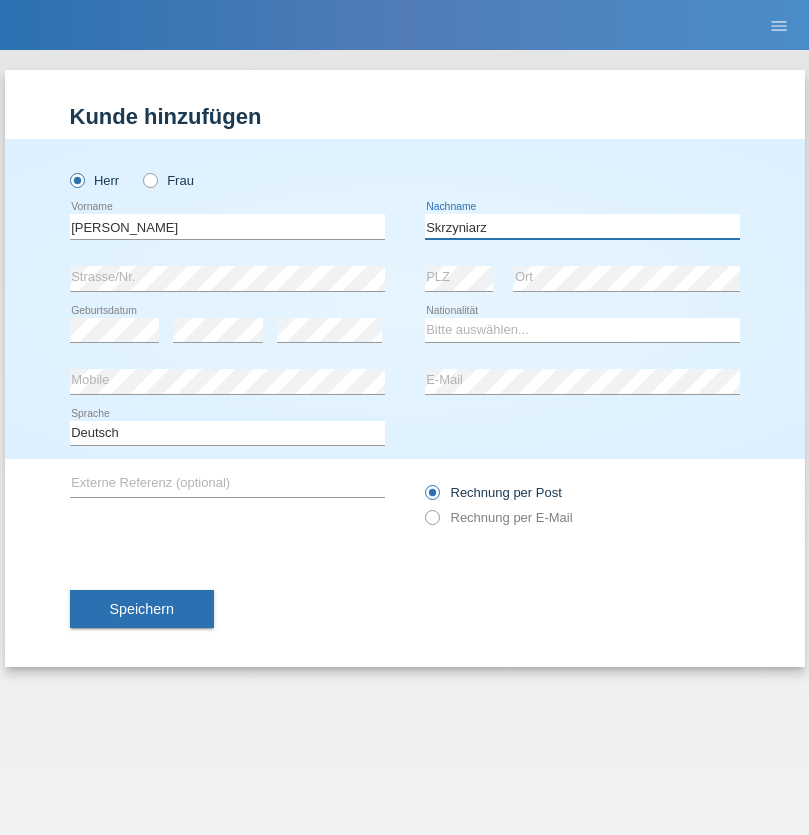 type on "Skrzyniarz" 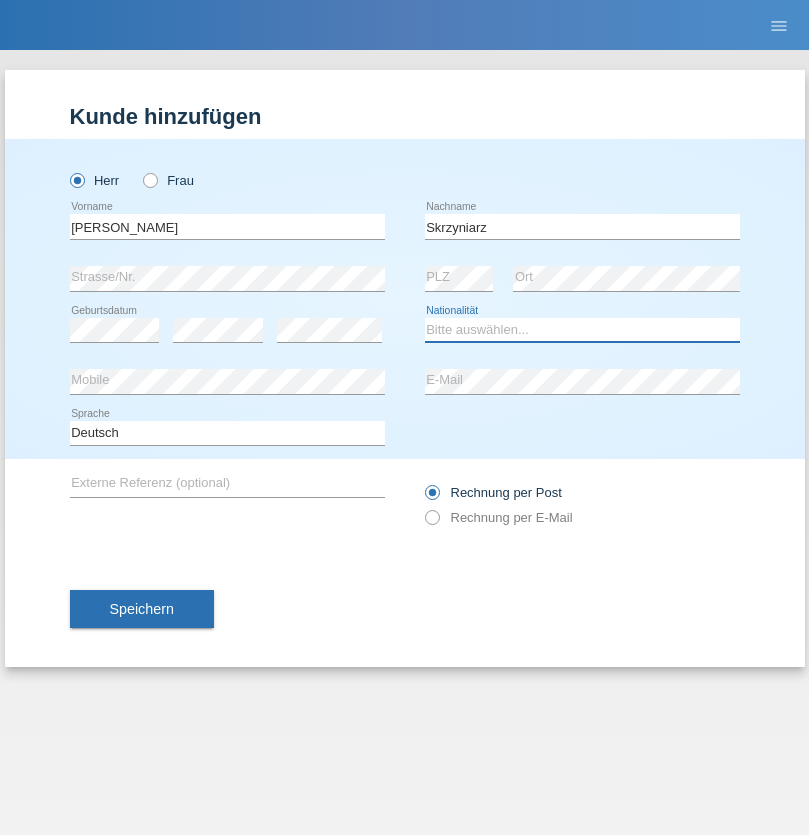 select on "PL" 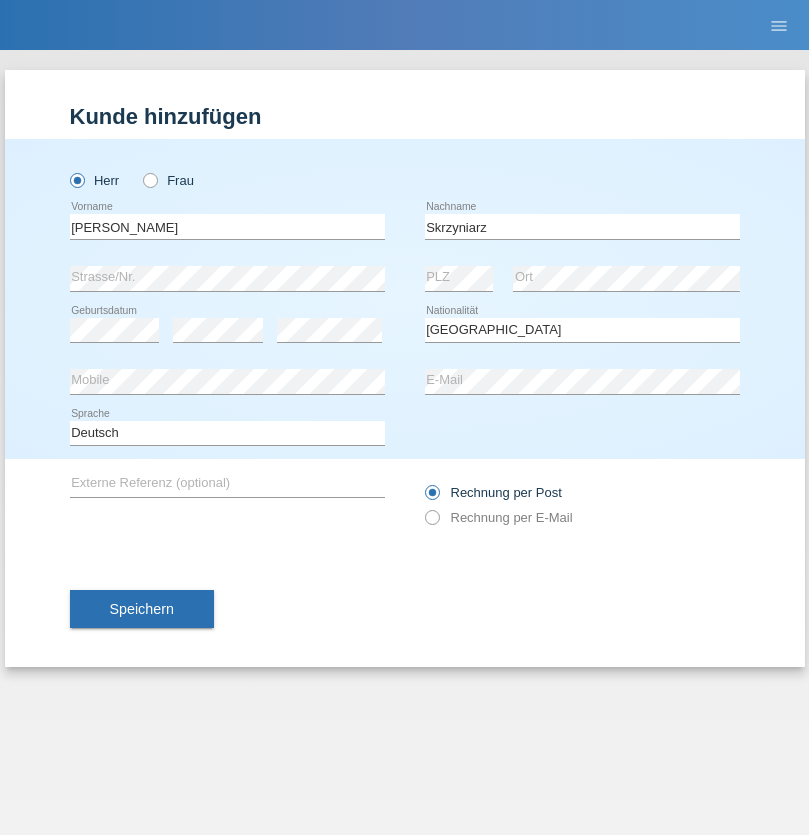 select on "C" 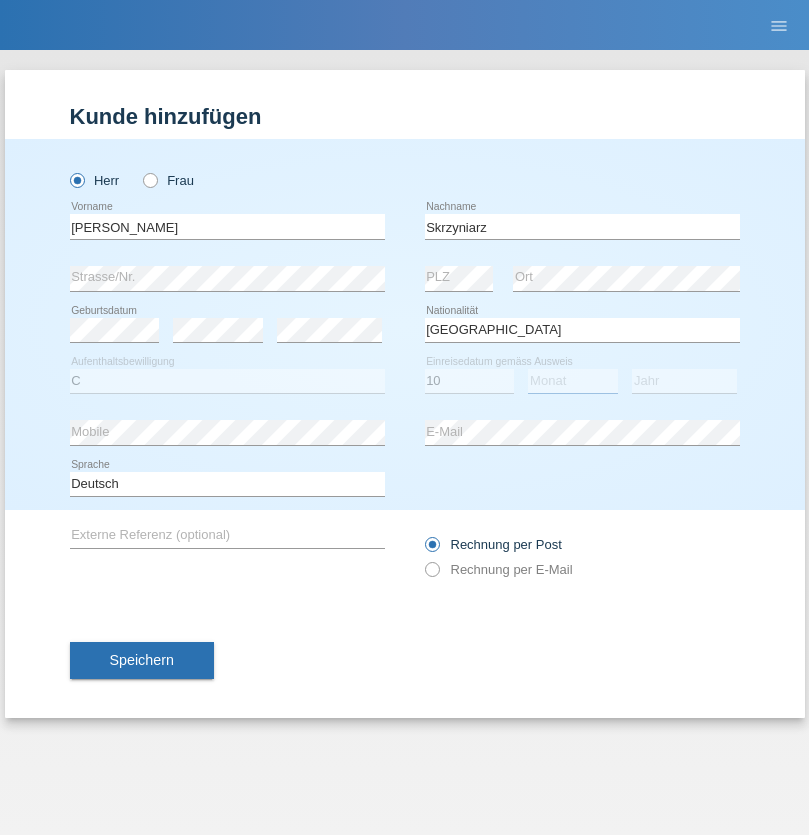 select on "05" 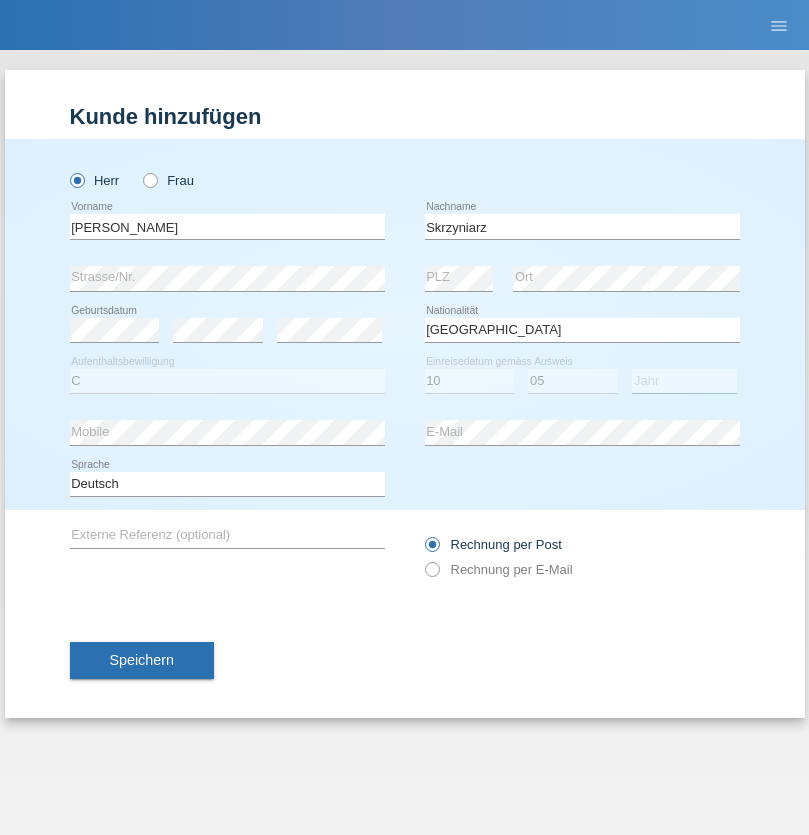 select on "1985" 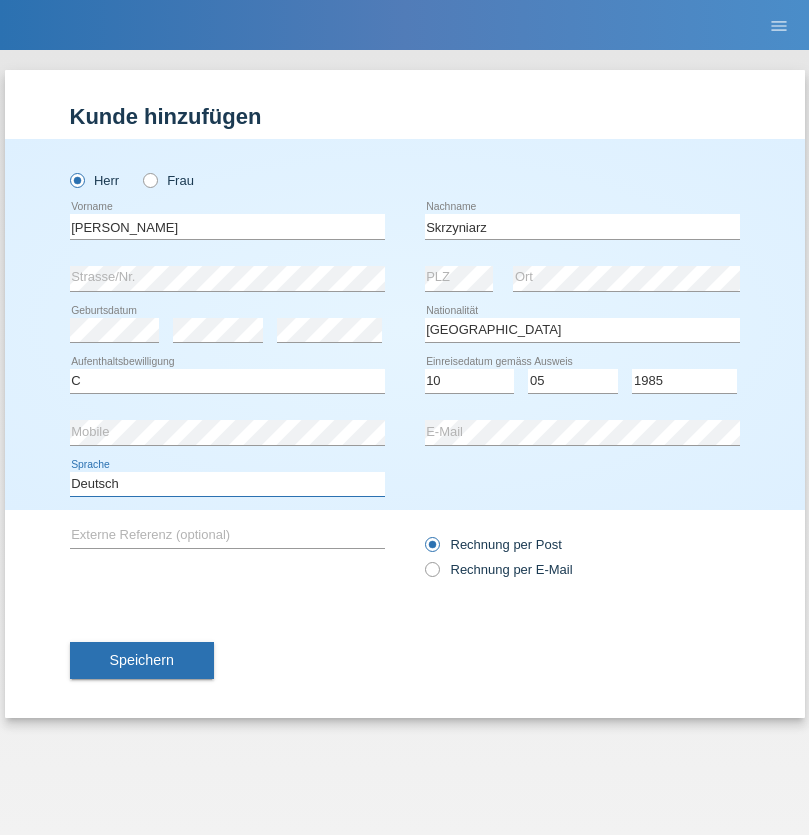 select on "en" 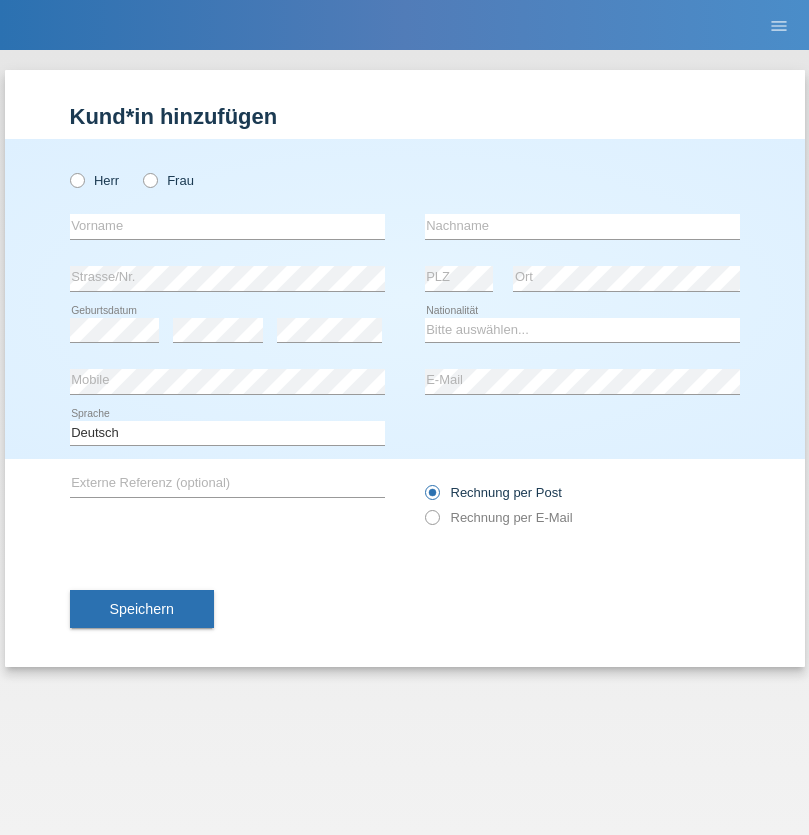 scroll, scrollTop: 0, scrollLeft: 0, axis: both 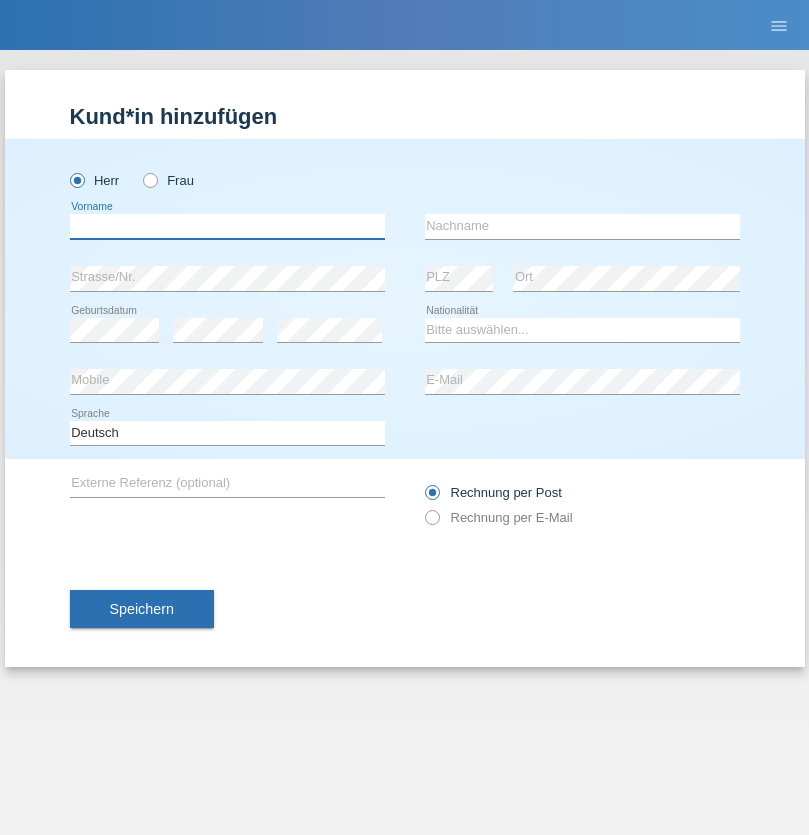 click at bounding box center (227, 226) 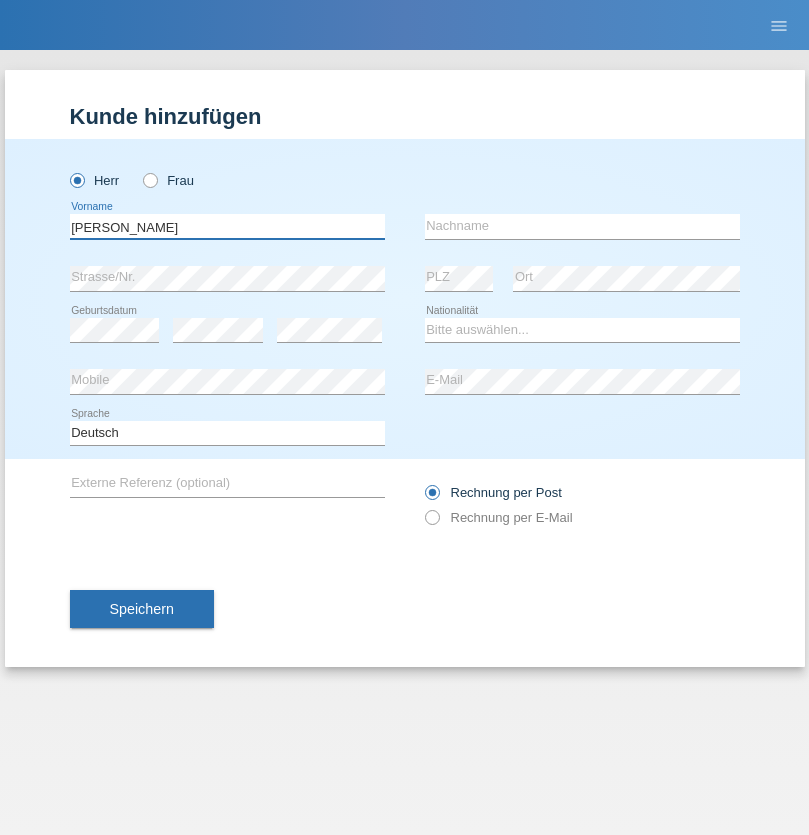 type on "Artur" 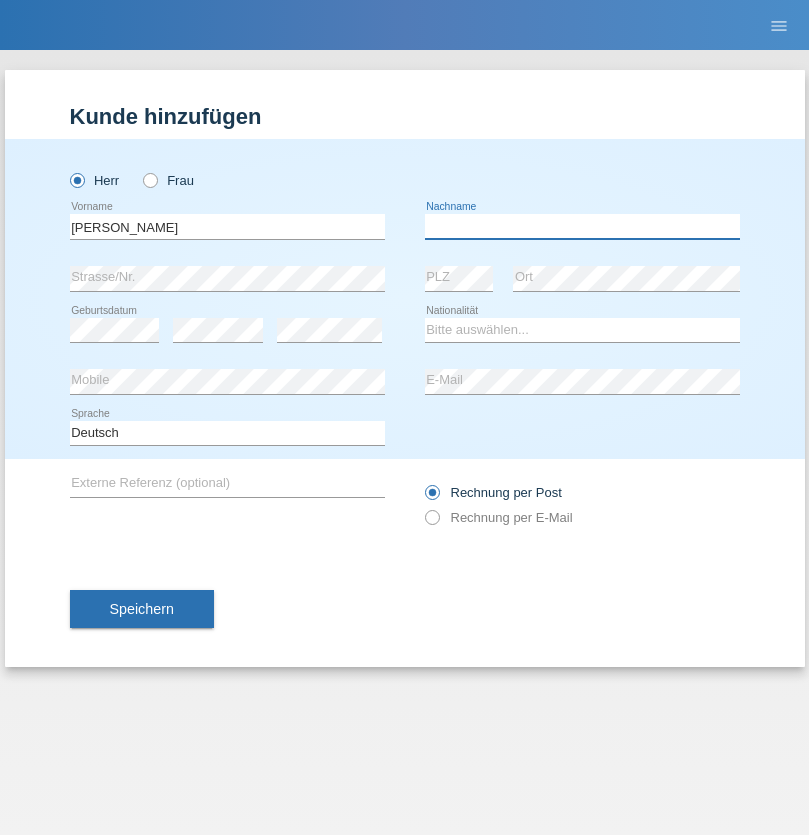 click at bounding box center [582, 226] 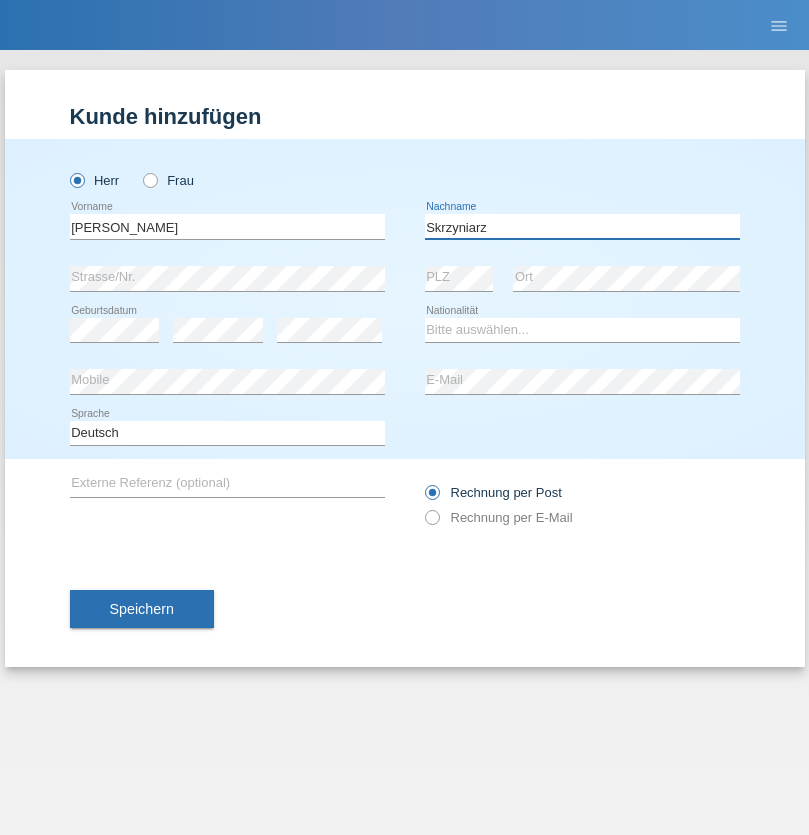 type on "Skrzyniarz" 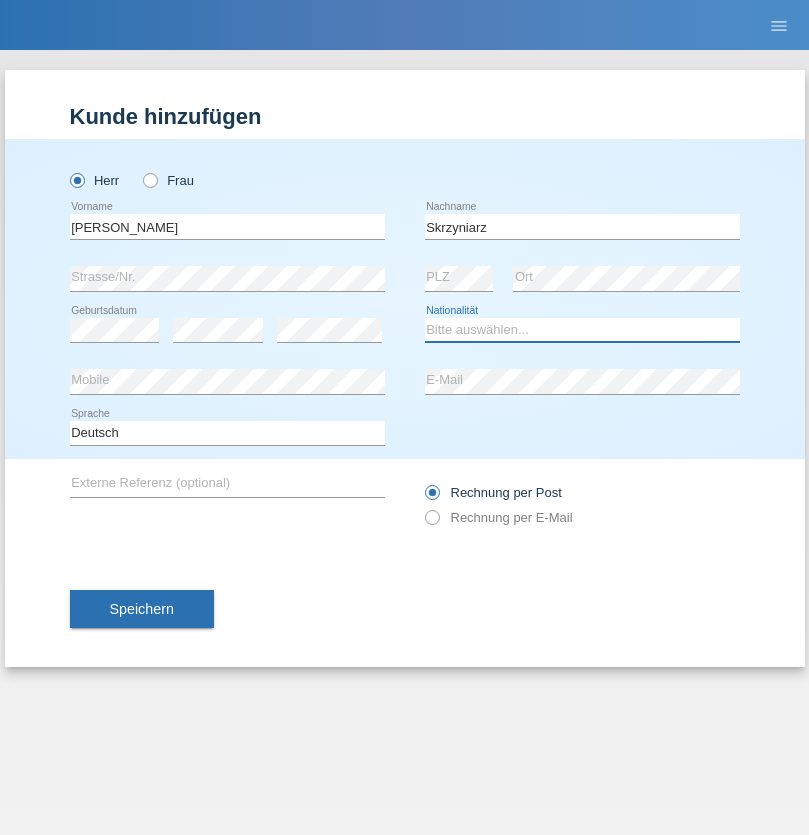 select on "PL" 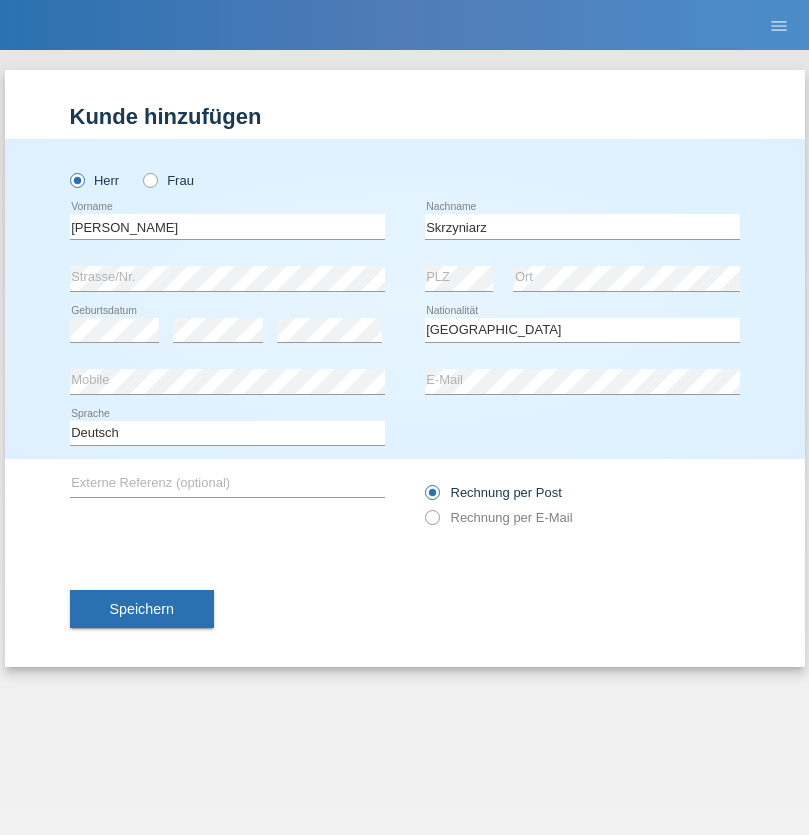 select on "C" 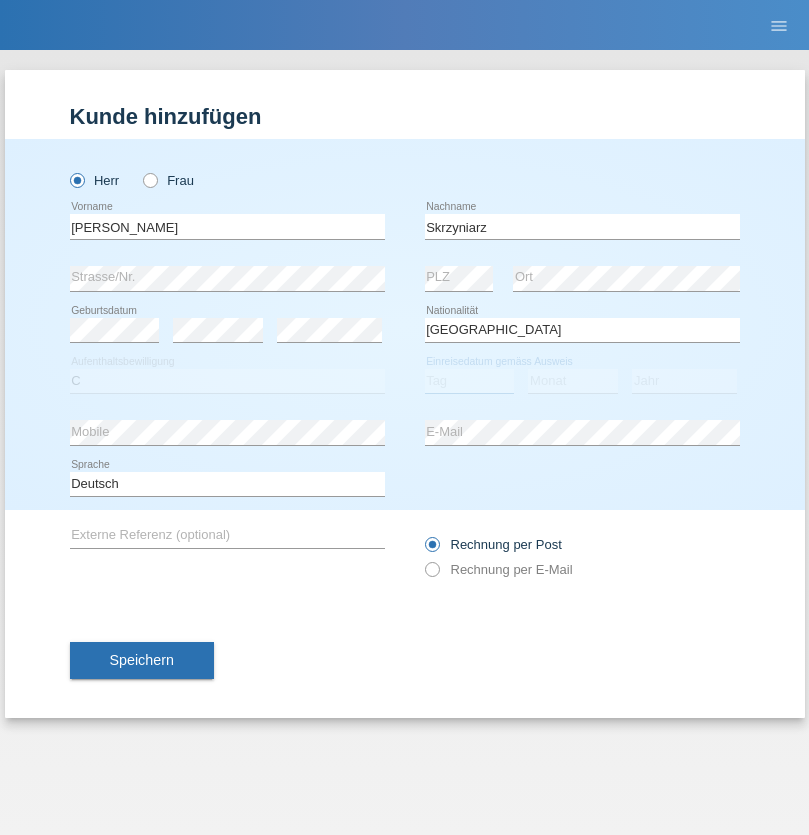 select on "03" 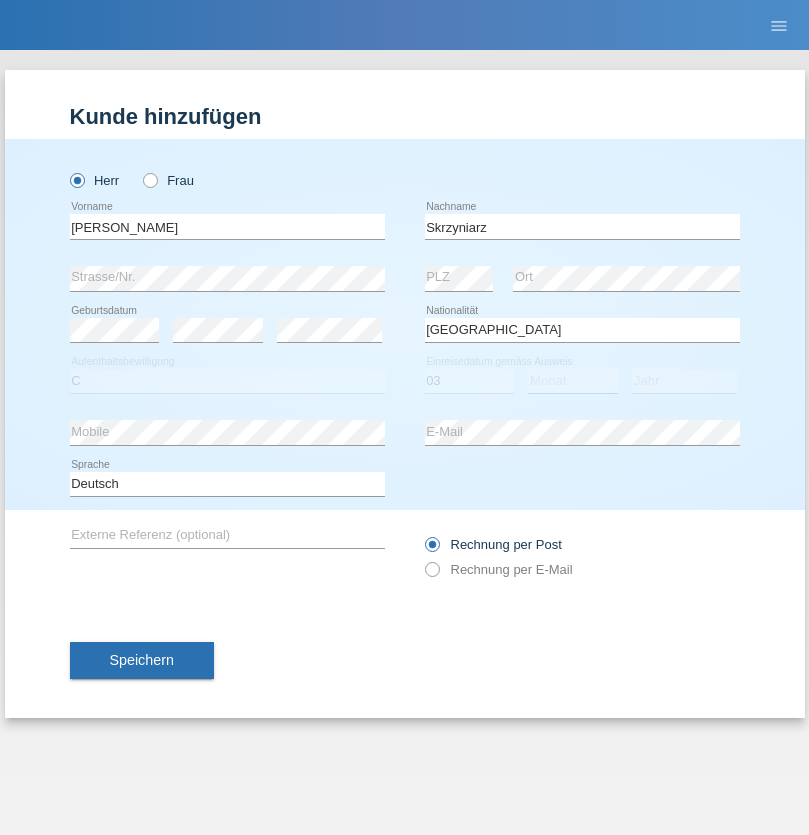 select on "02" 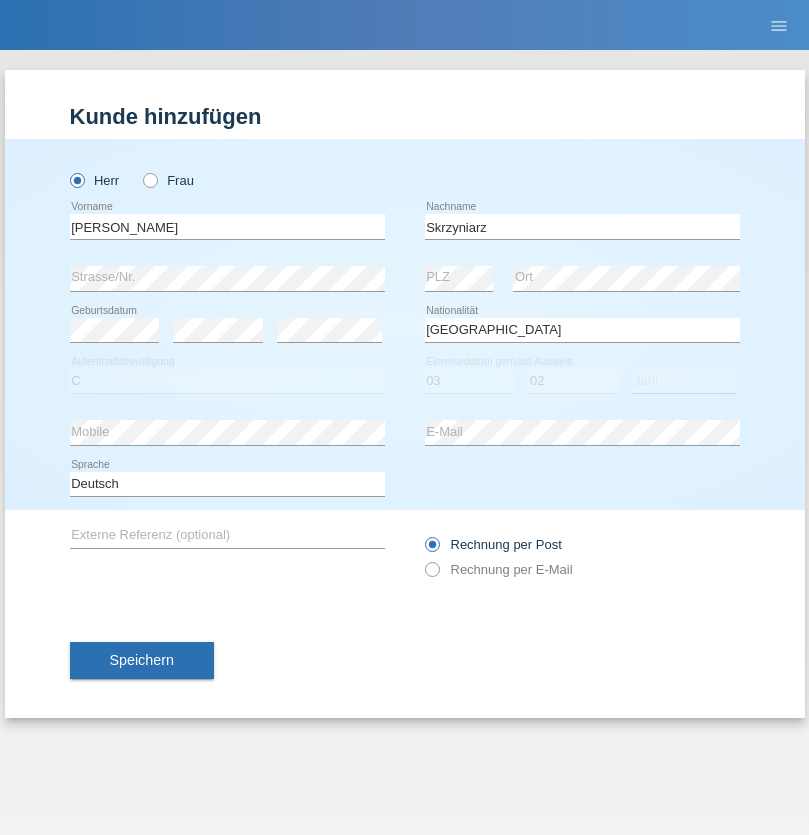 select on "2020" 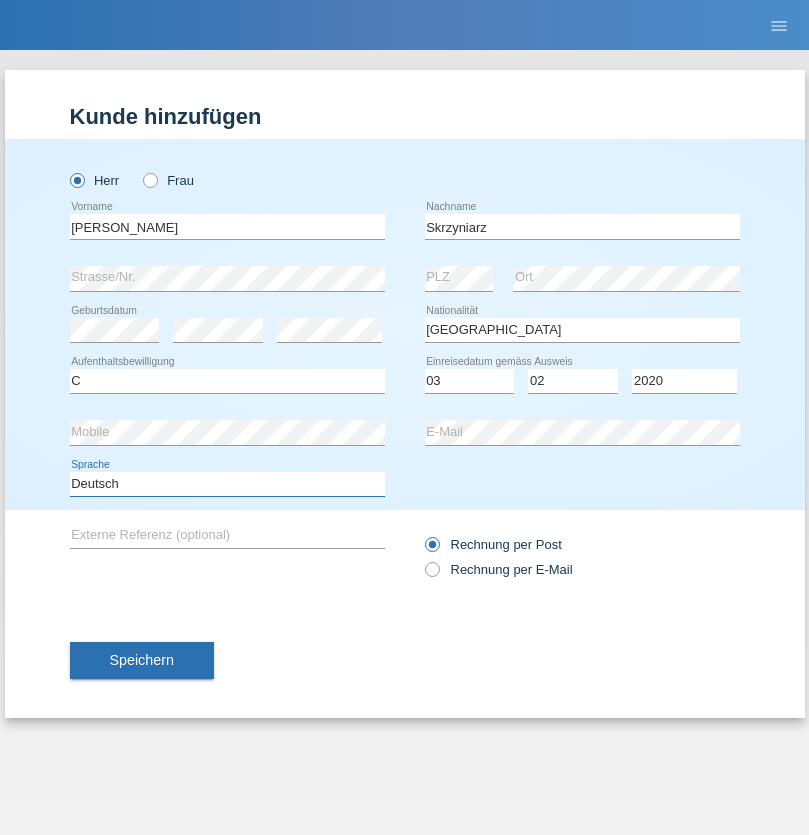select on "en" 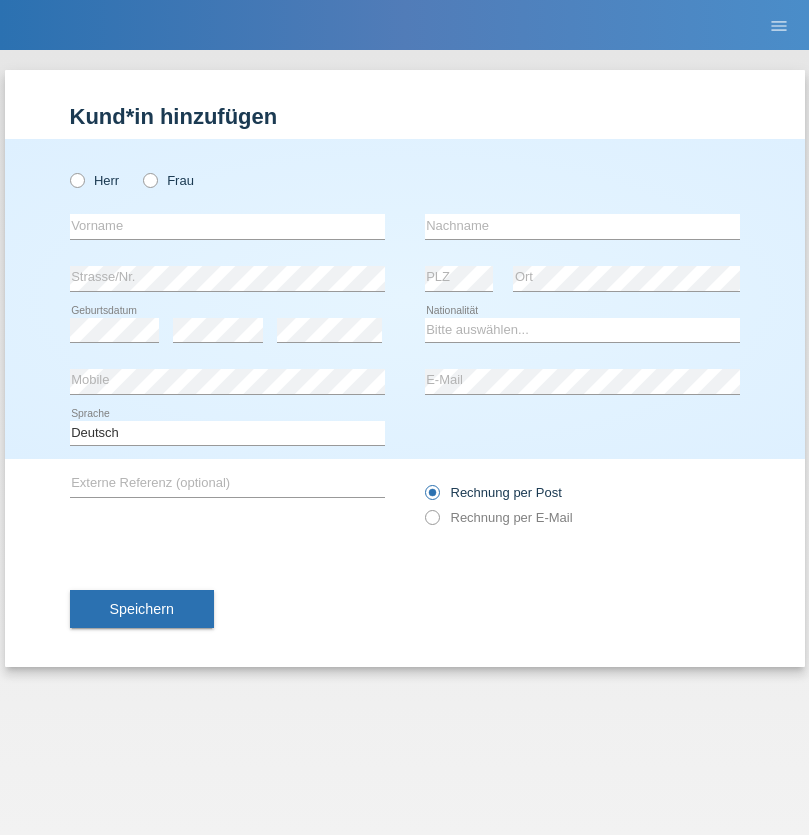scroll, scrollTop: 0, scrollLeft: 0, axis: both 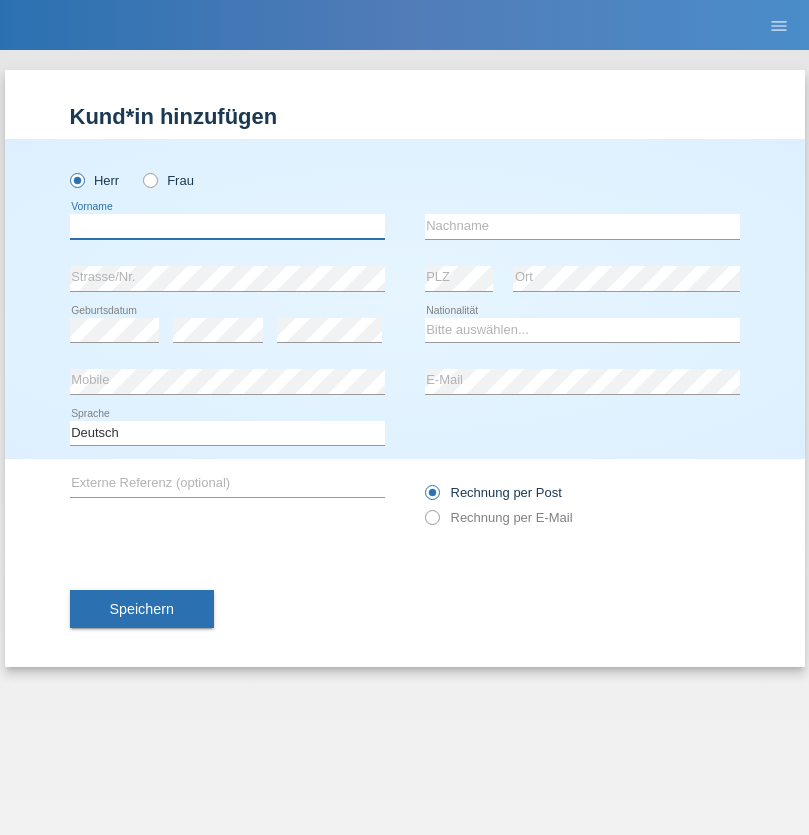 click at bounding box center (227, 226) 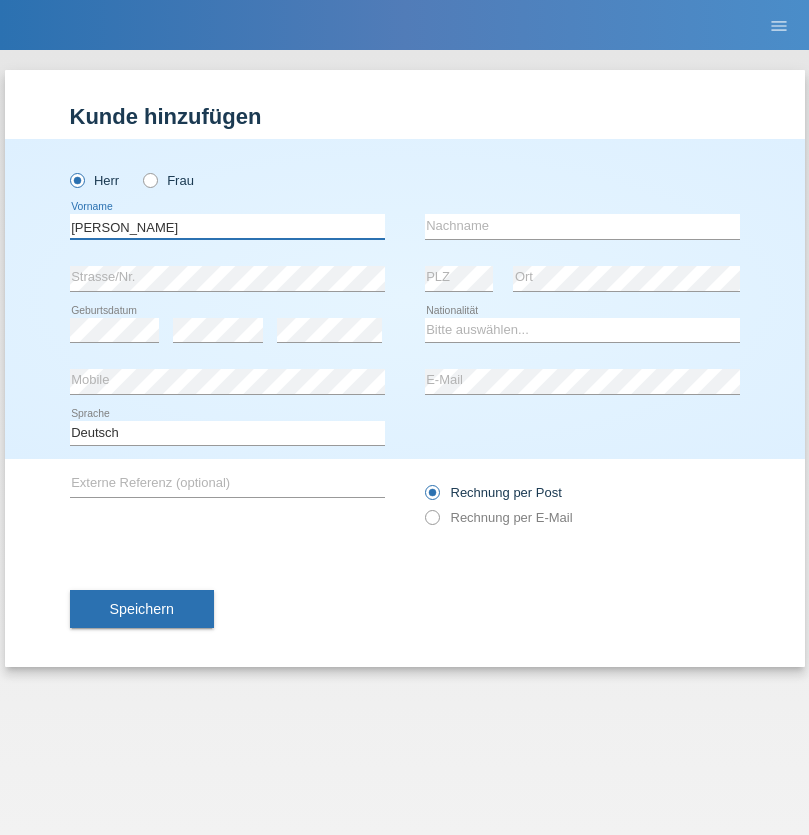 type on "Raffaele" 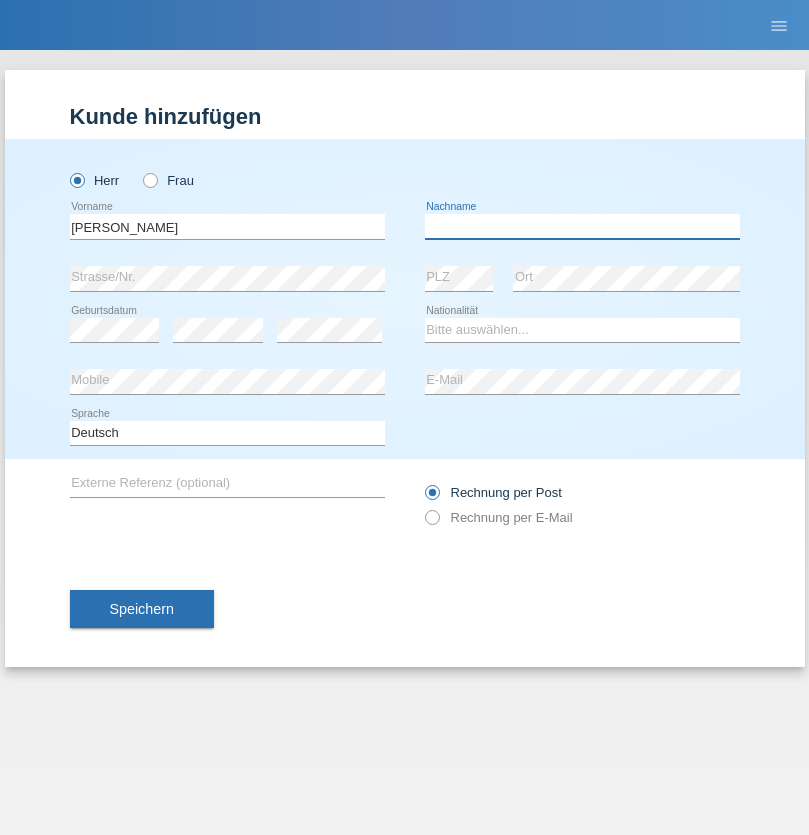 click at bounding box center (582, 226) 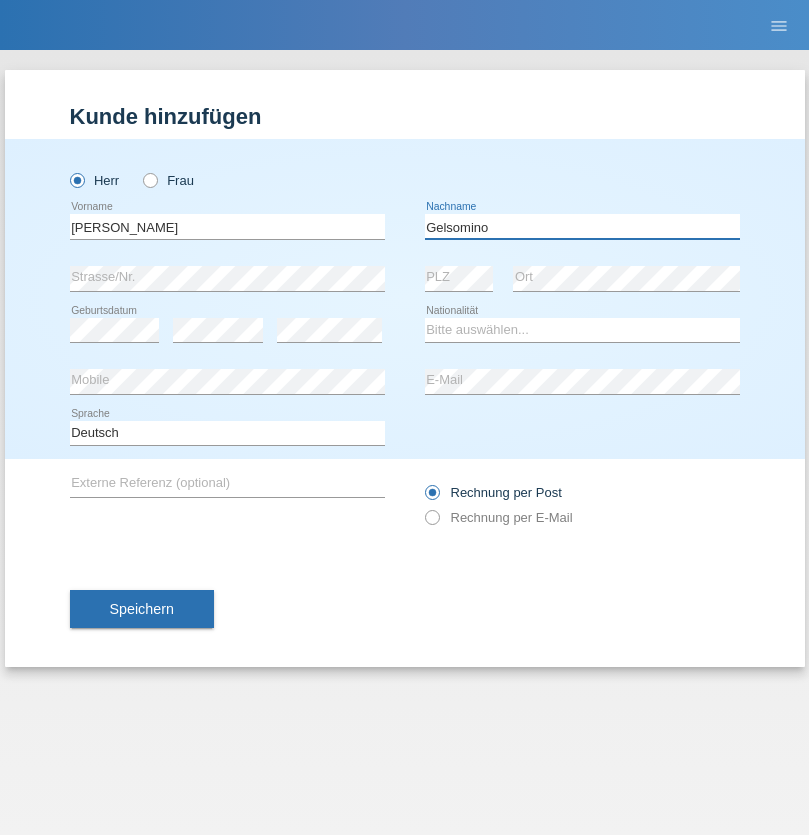 type on "Gelsomino" 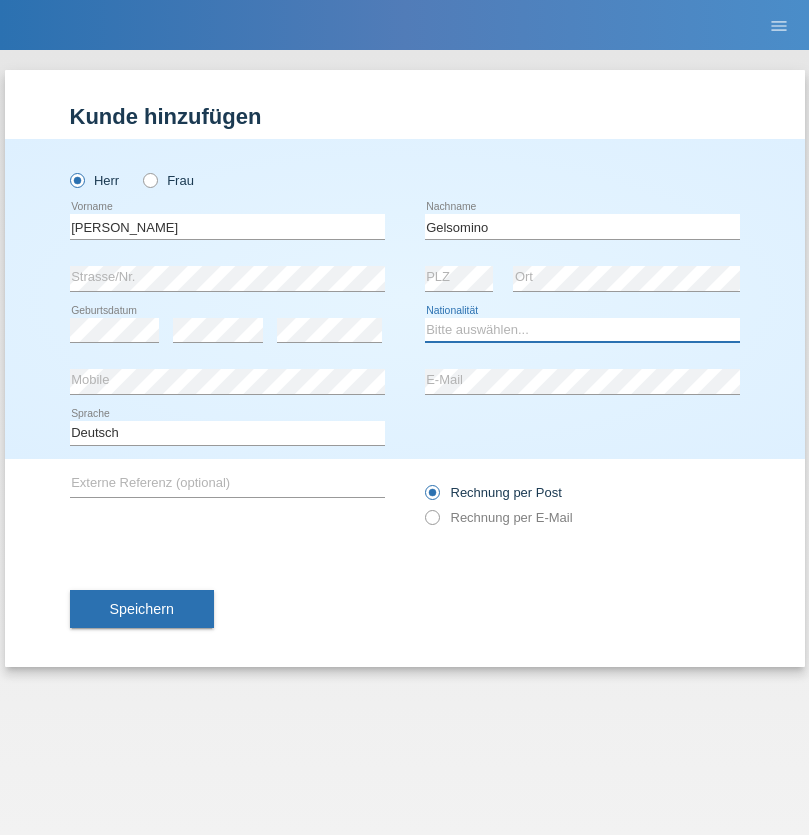 select on "IT" 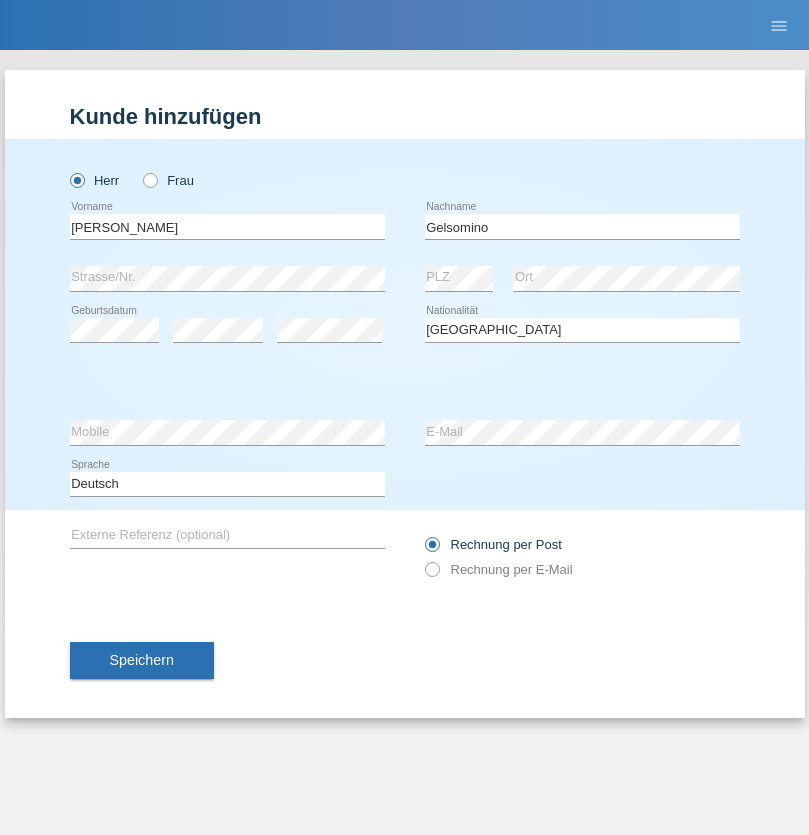 select on "C" 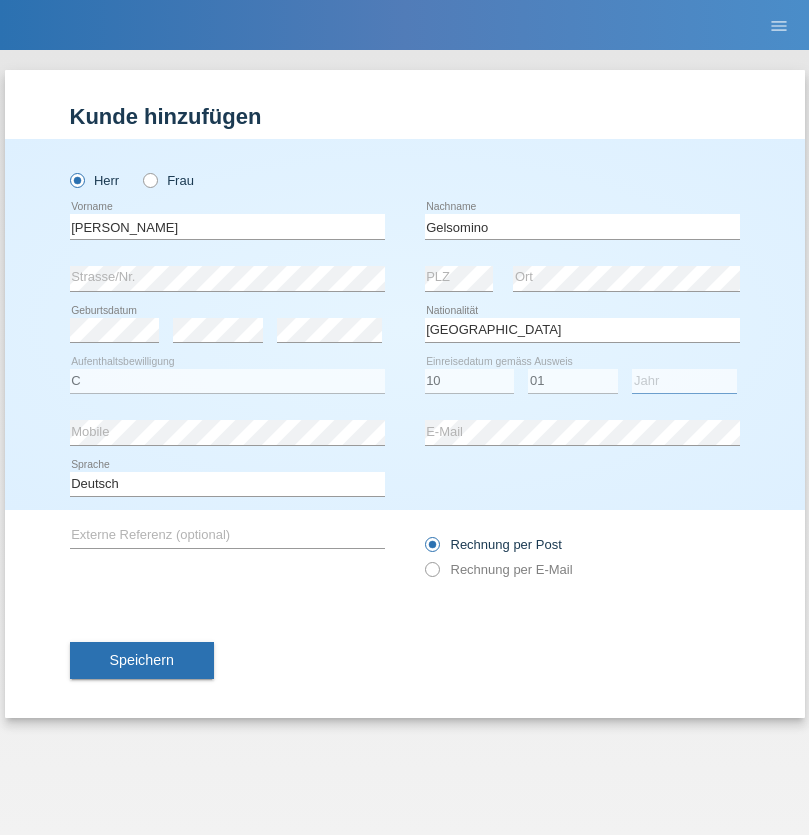 select on "2017" 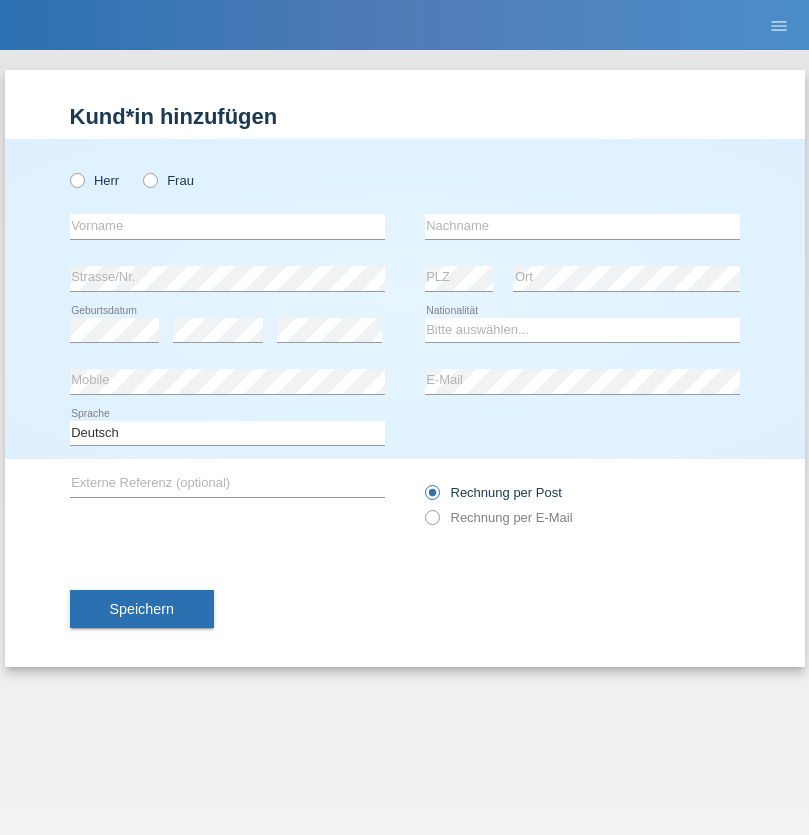 scroll, scrollTop: 0, scrollLeft: 0, axis: both 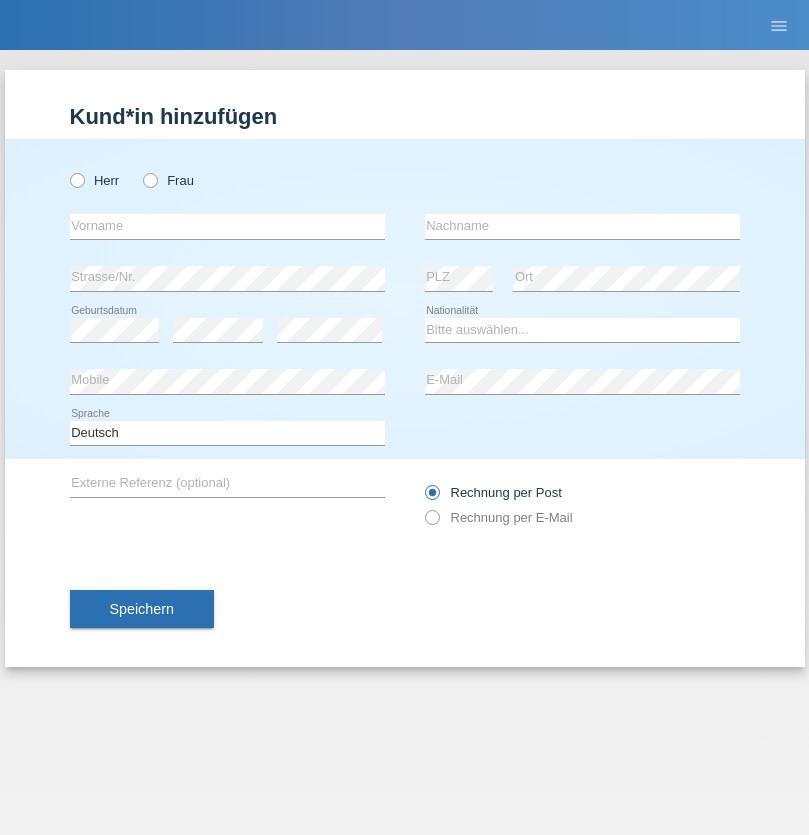 radio on "true" 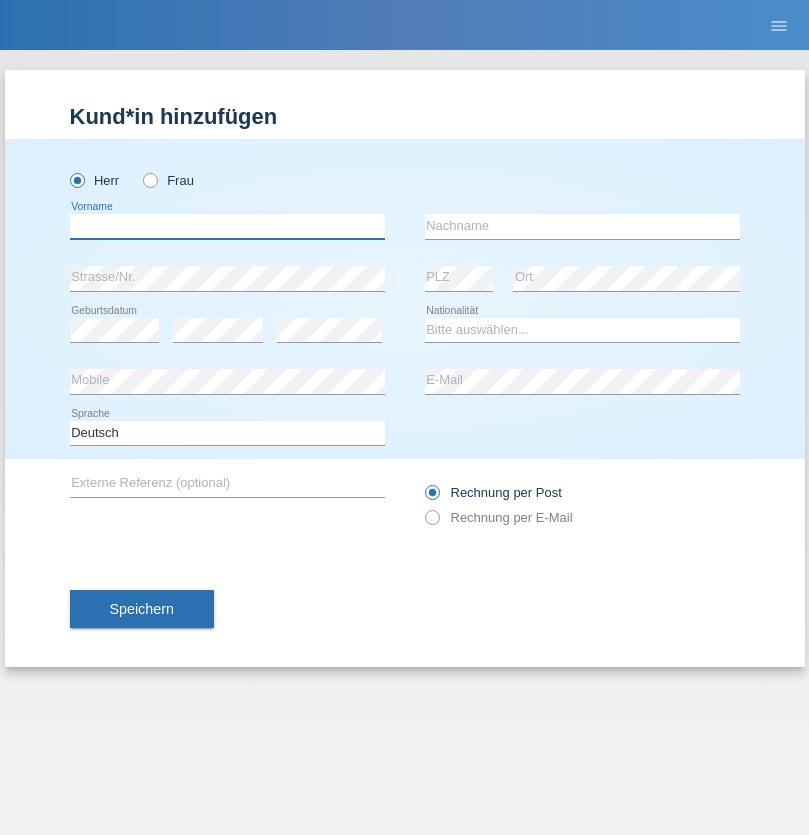 click at bounding box center [227, 226] 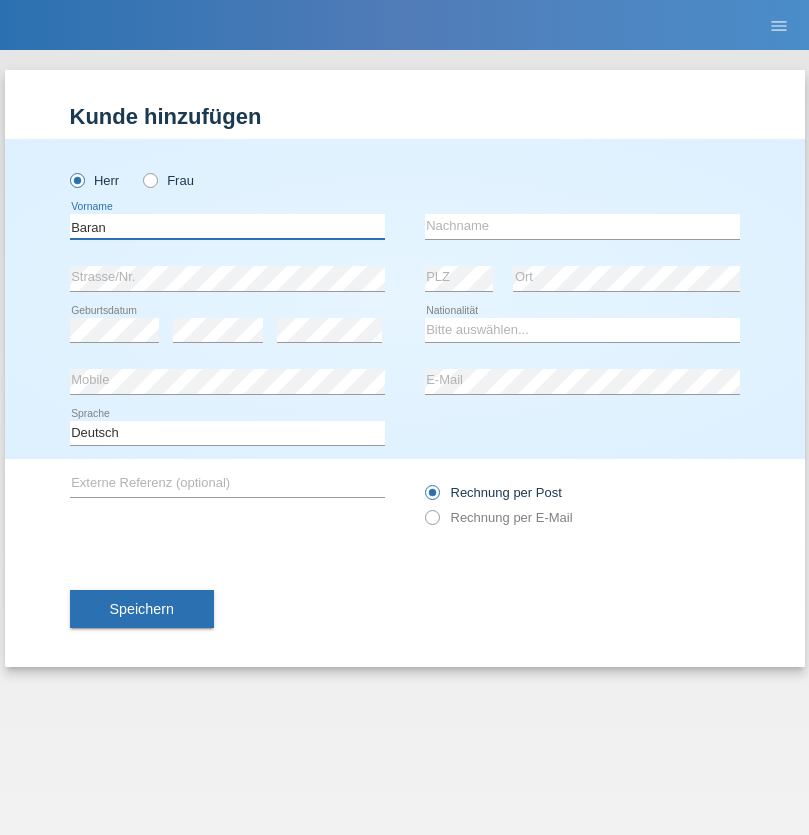 type on "Baran" 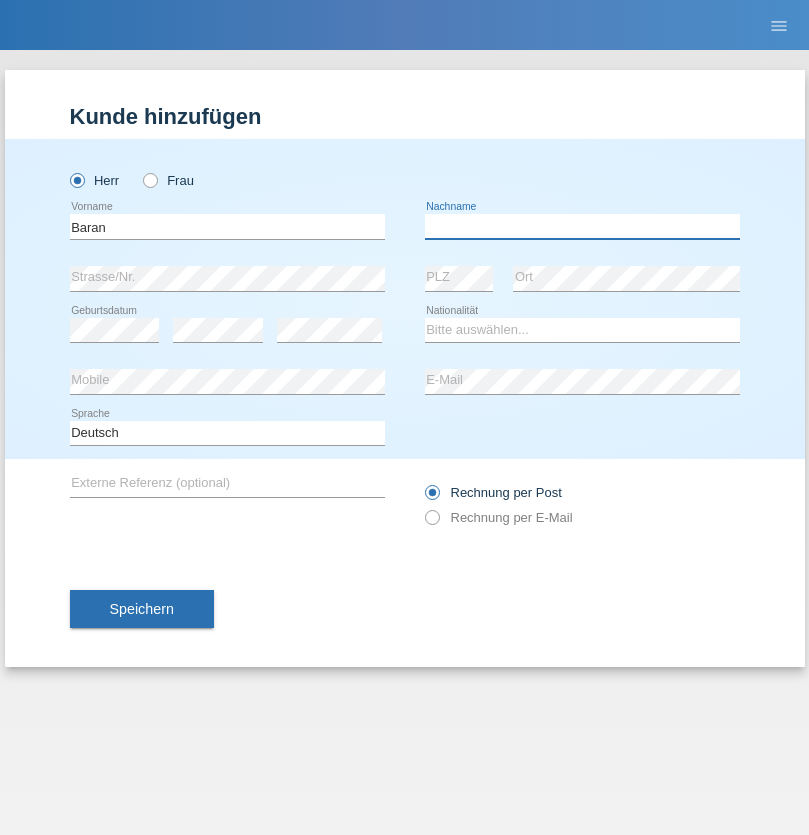 click at bounding box center [582, 226] 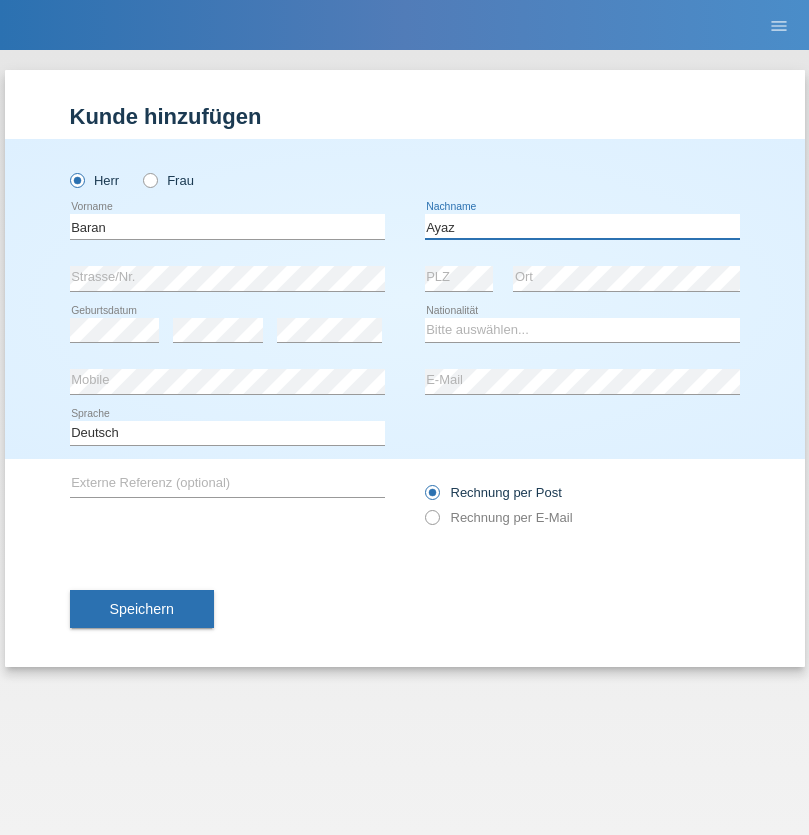 type on "Ayaz" 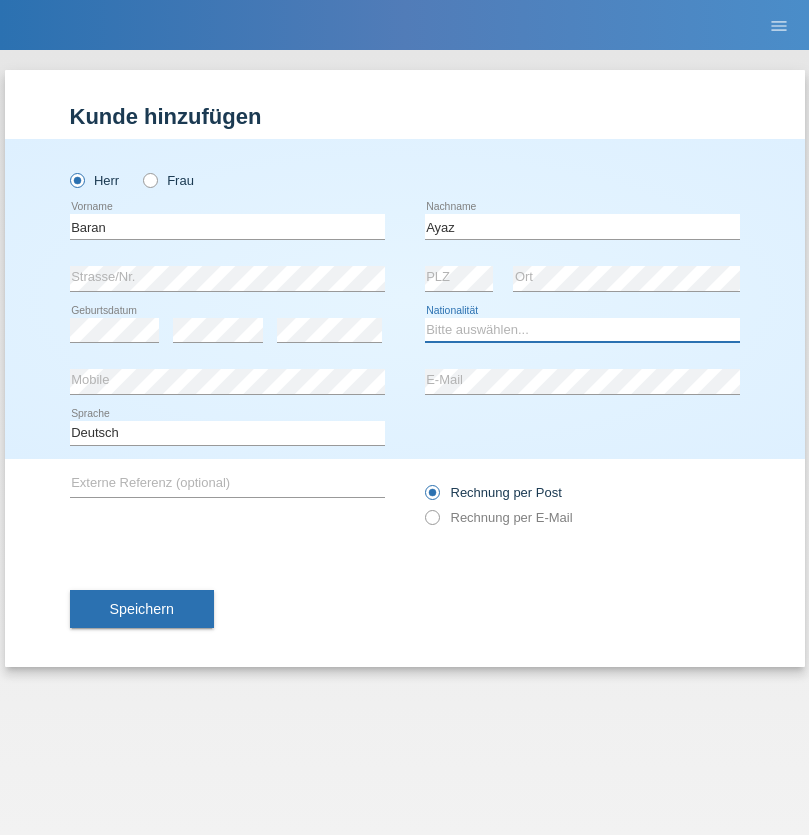 select on "TR" 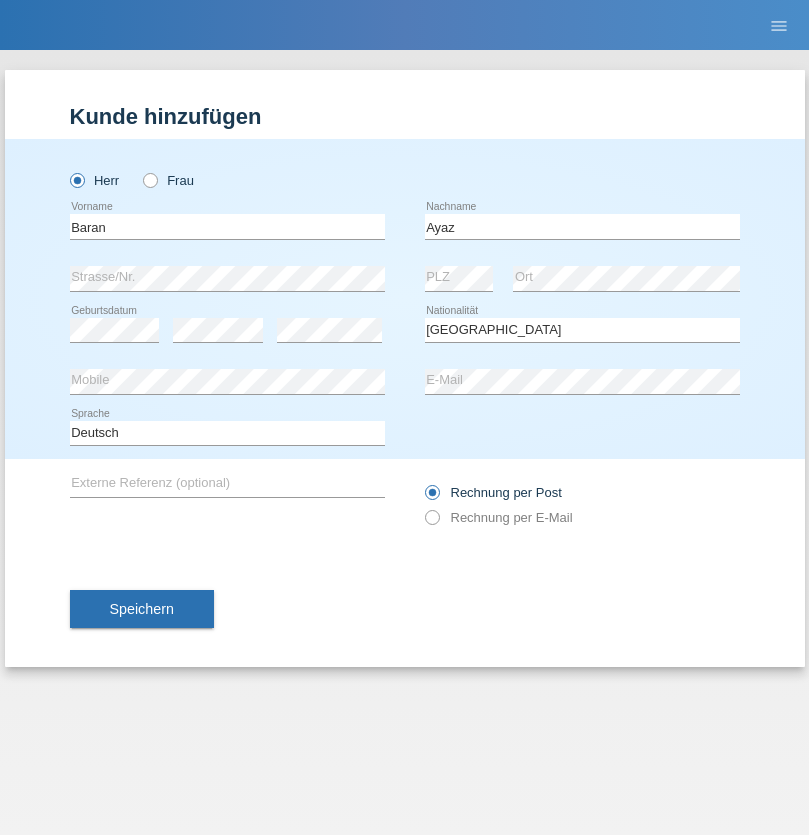 select on "C" 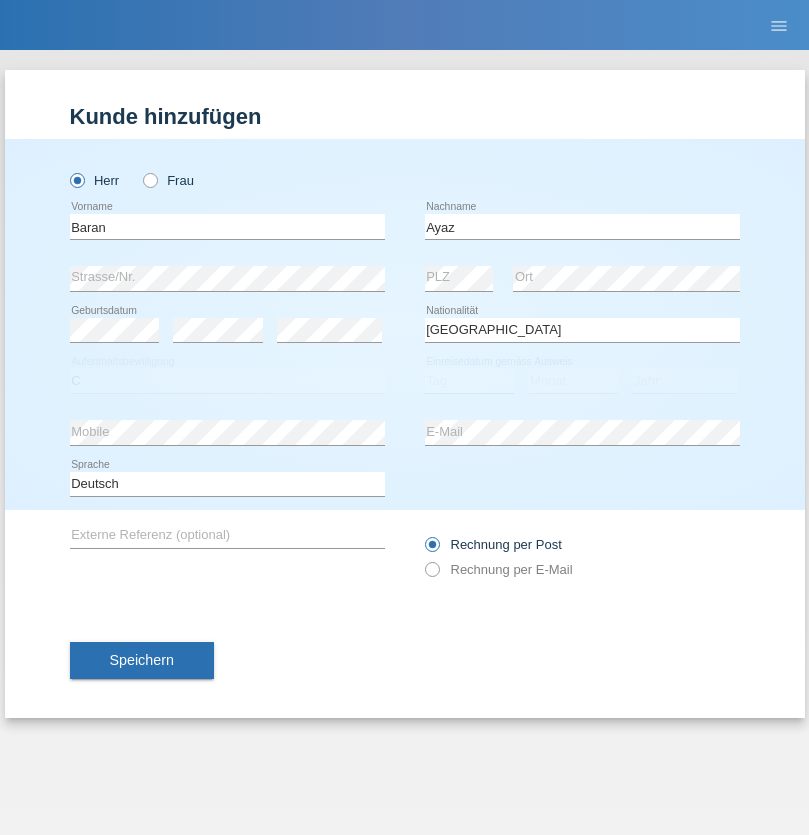 select on "29" 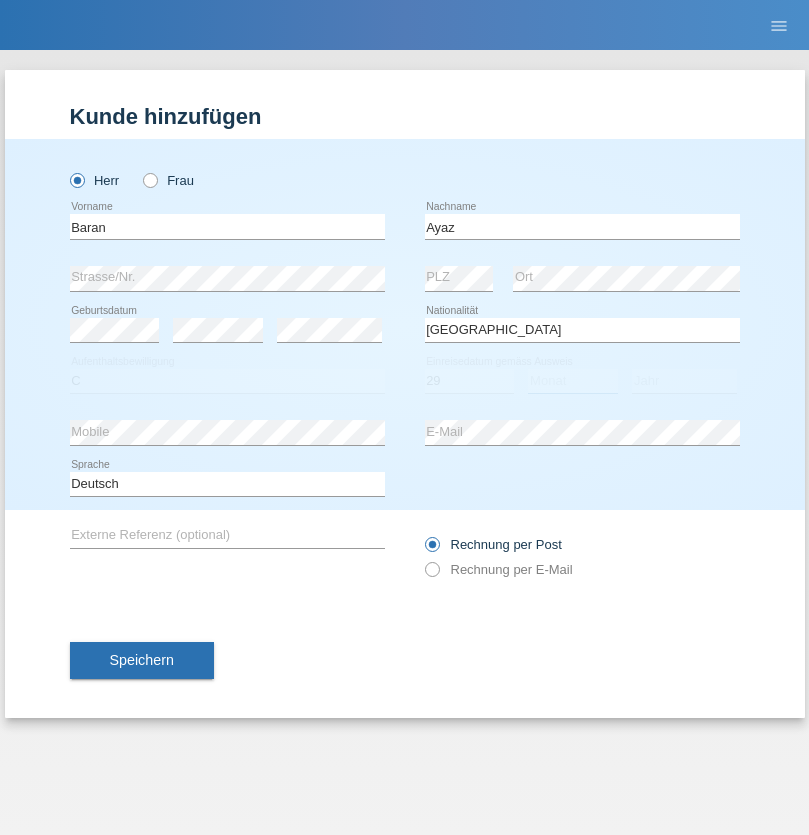select on "12" 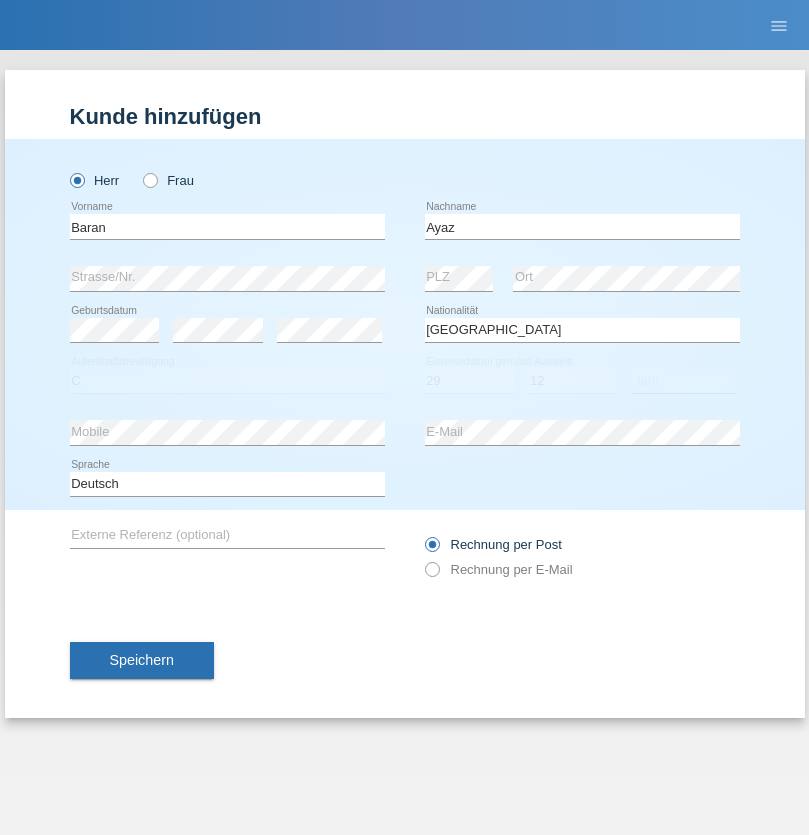 select on "2021" 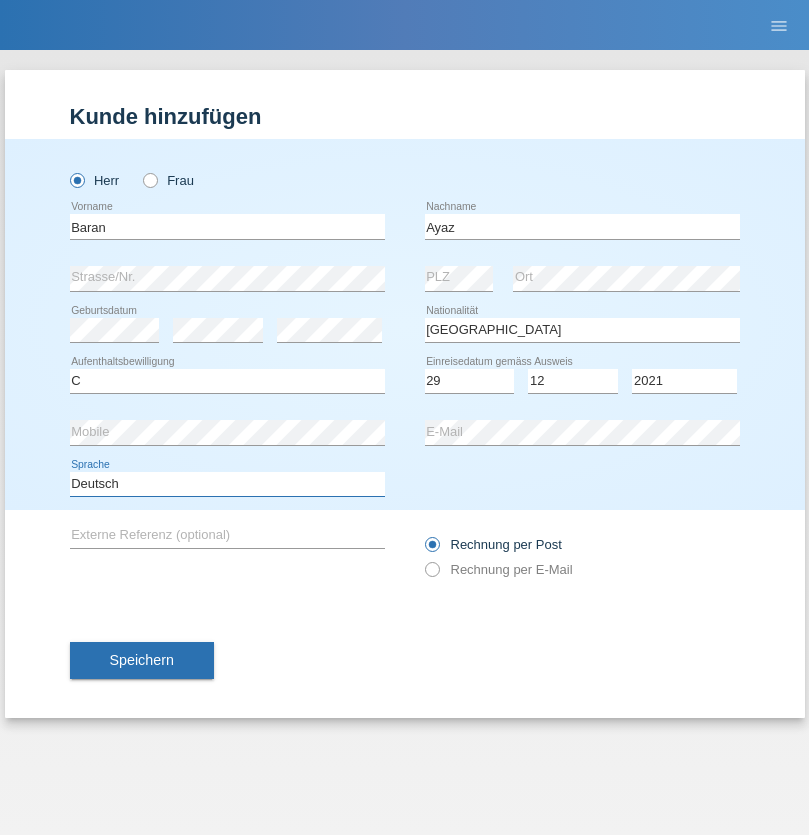 select on "en" 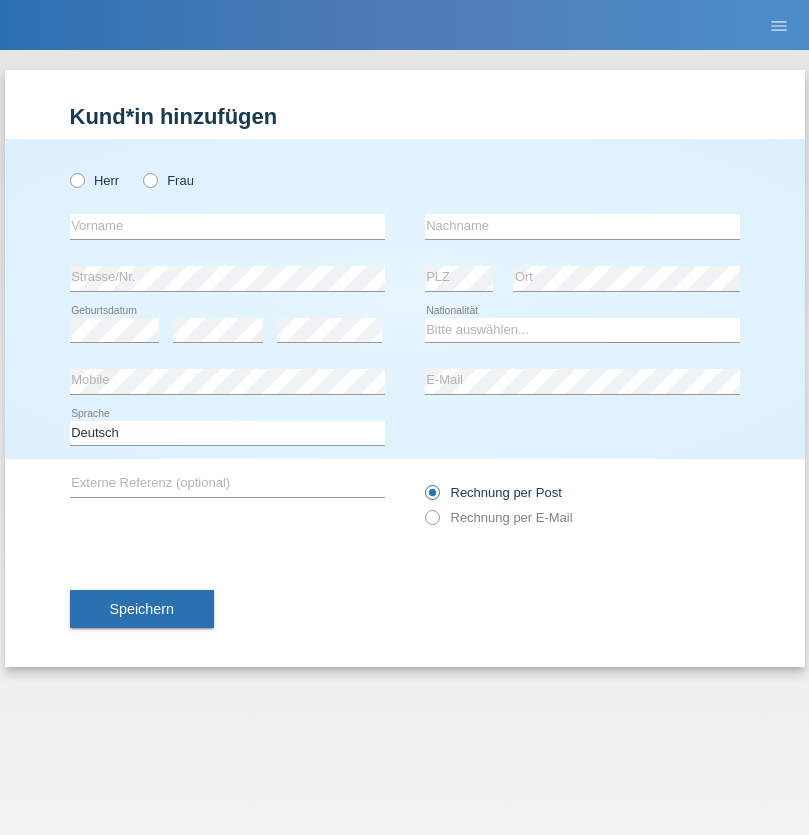 scroll, scrollTop: 0, scrollLeft: 0, axis: both 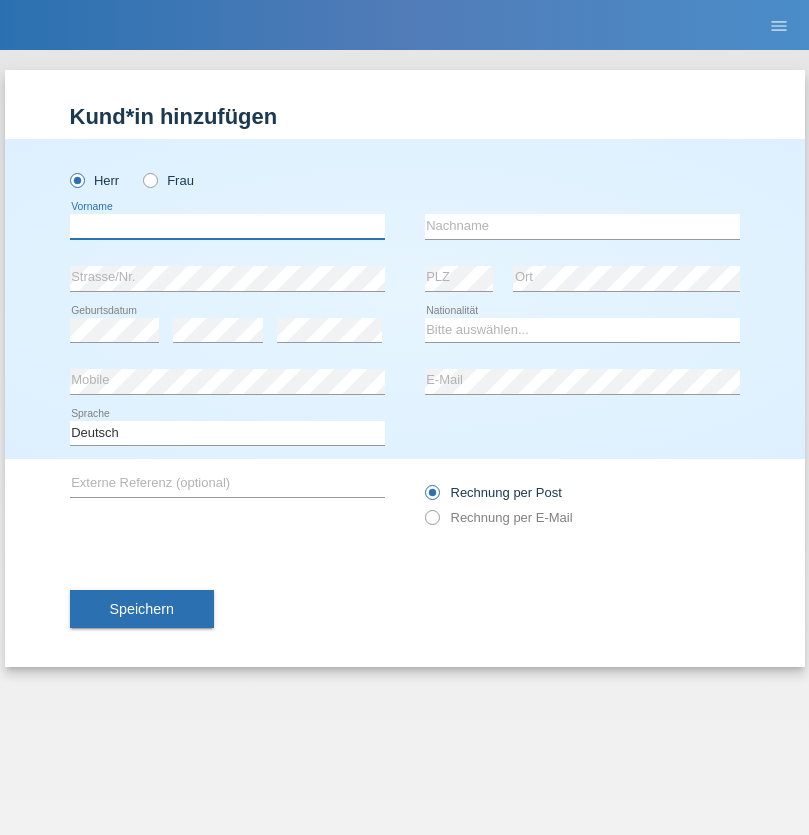 click at bounding box center [227, 226] 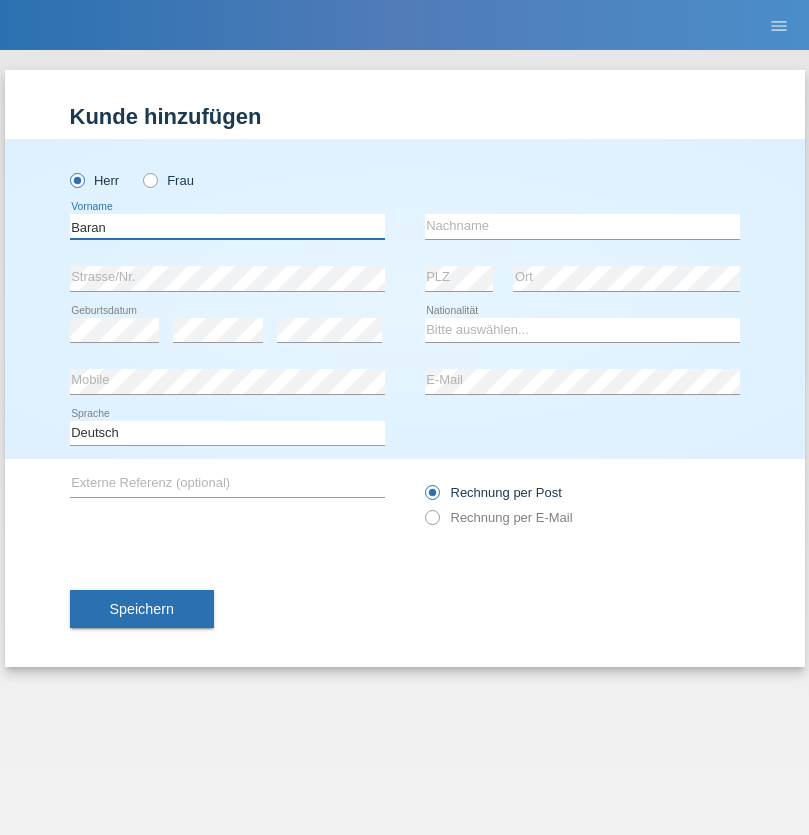 type on "Baran" 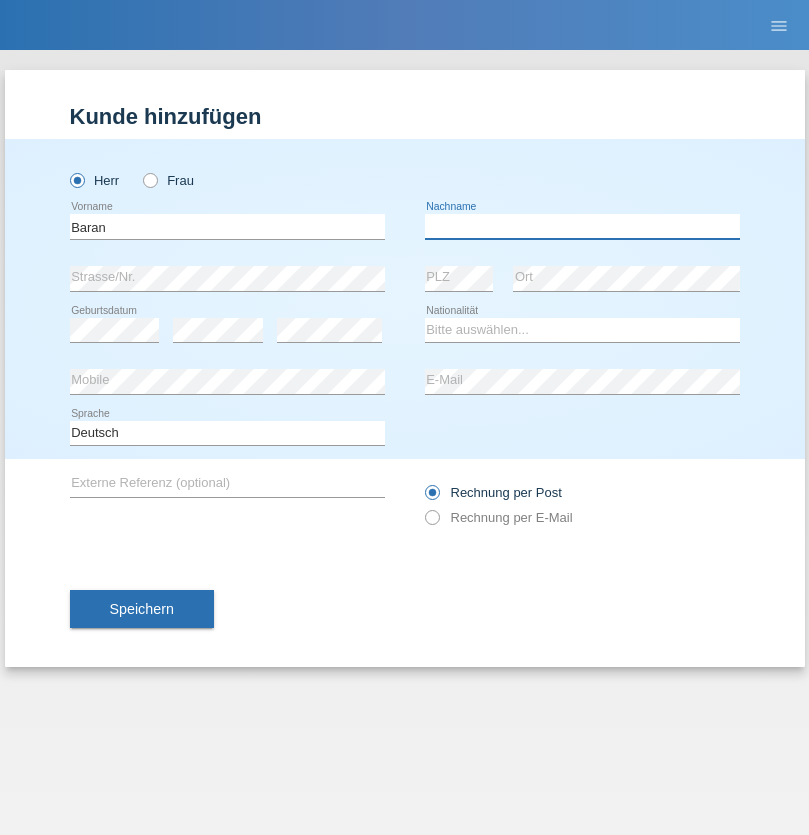 click at bounding box center (582, 226) 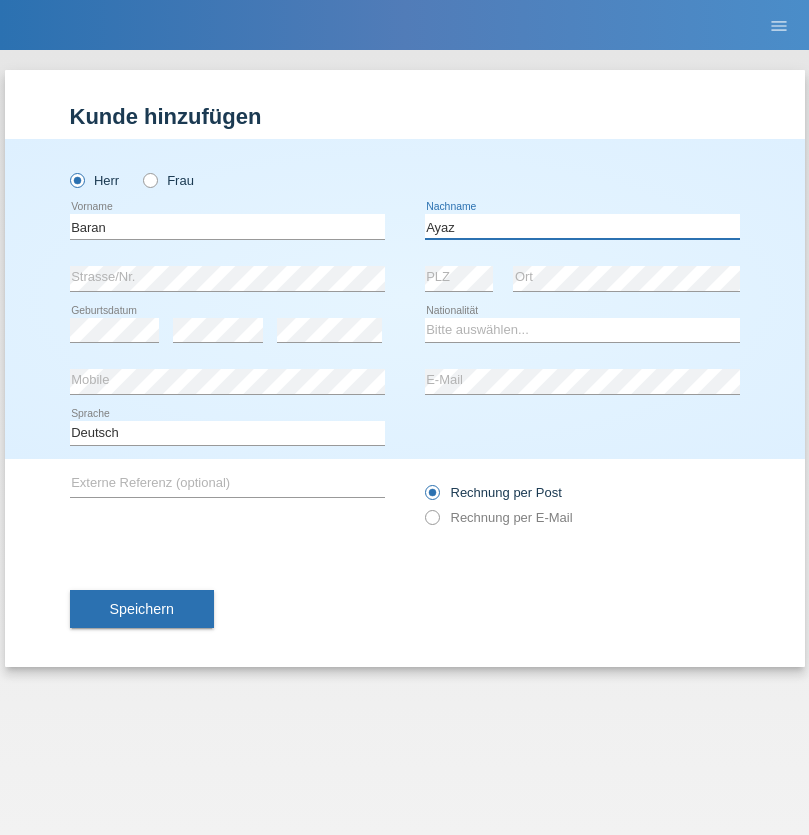 type on "Ayaz" 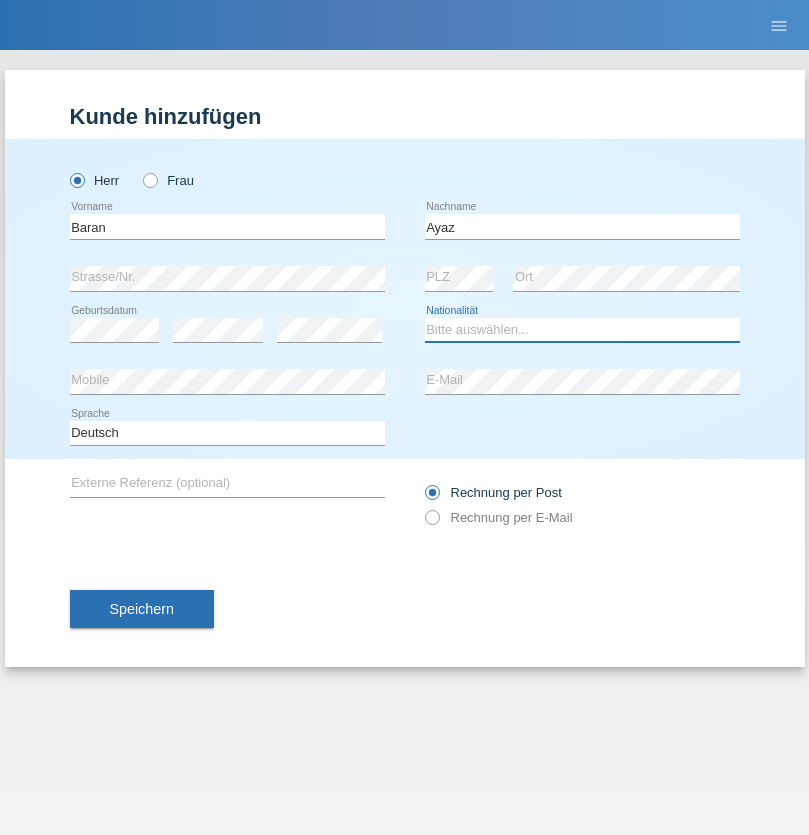 select on "TR" 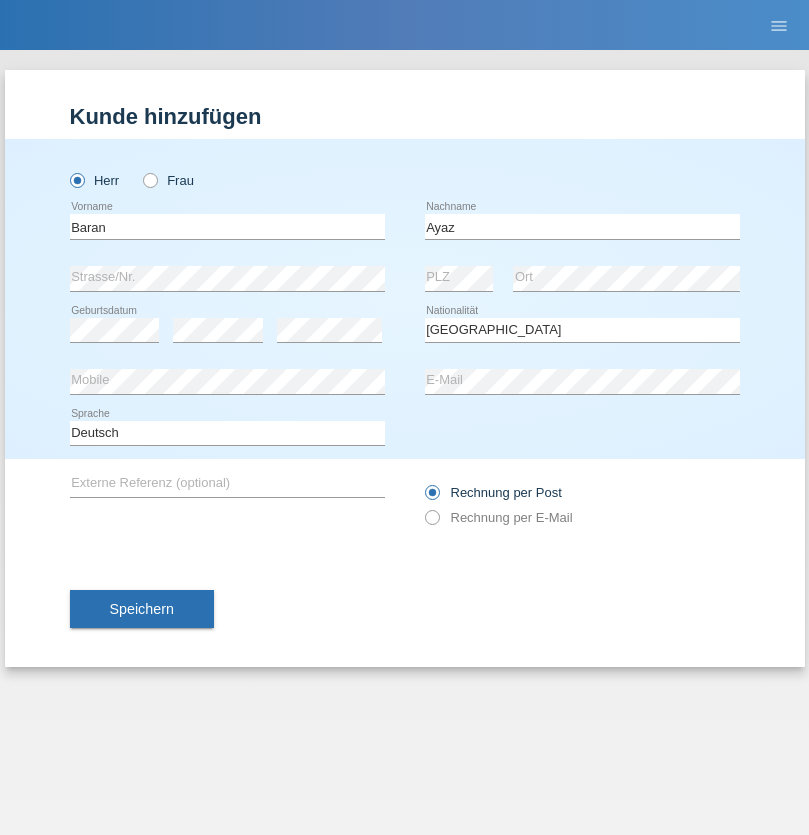 select on "C" 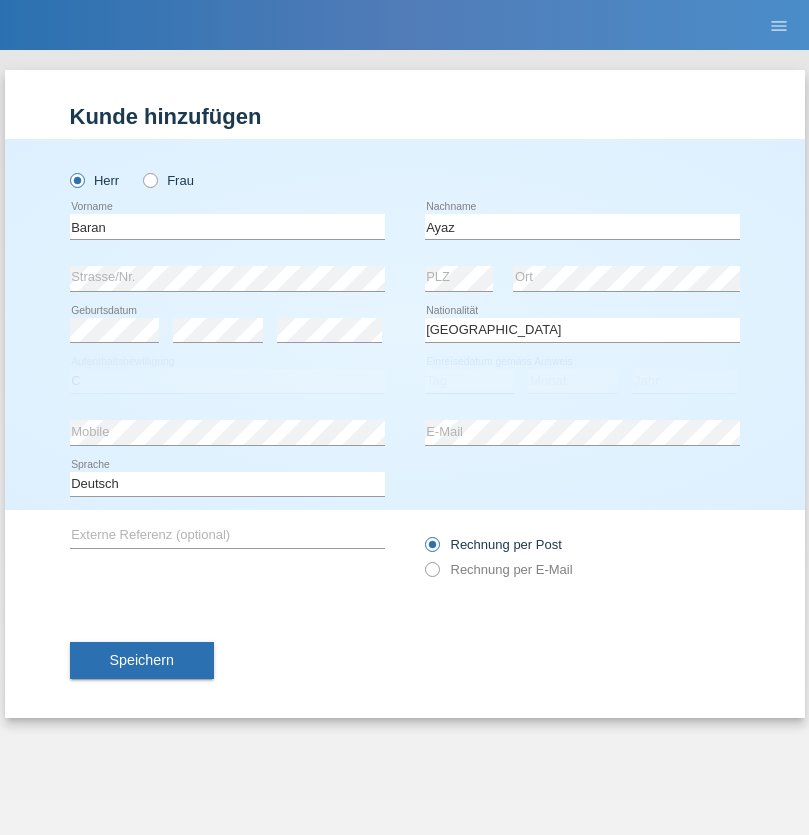 select on "29" 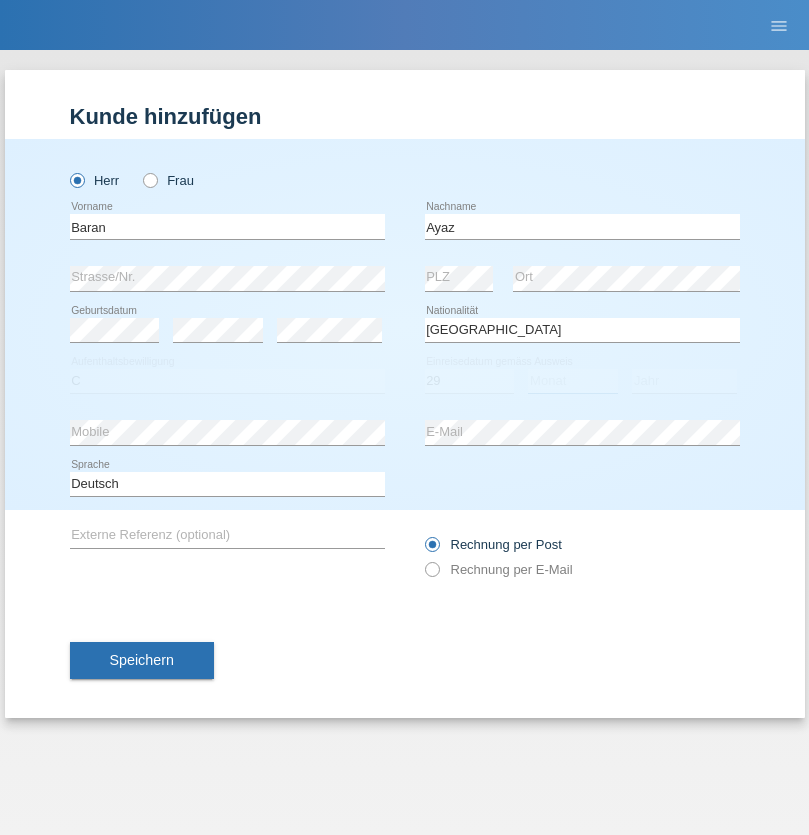 select on "12" 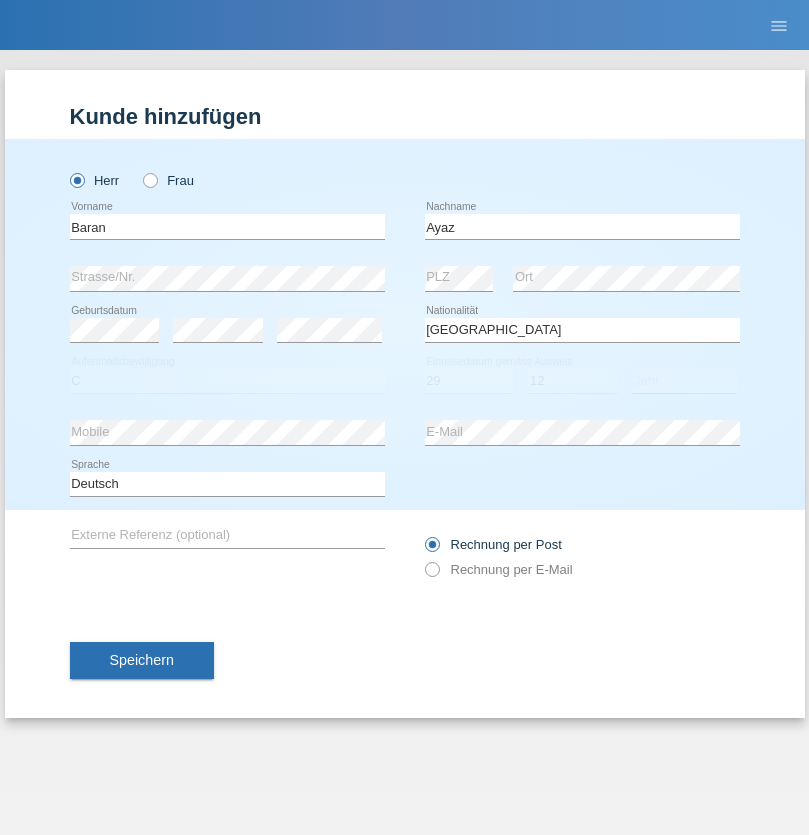 select on "2021" 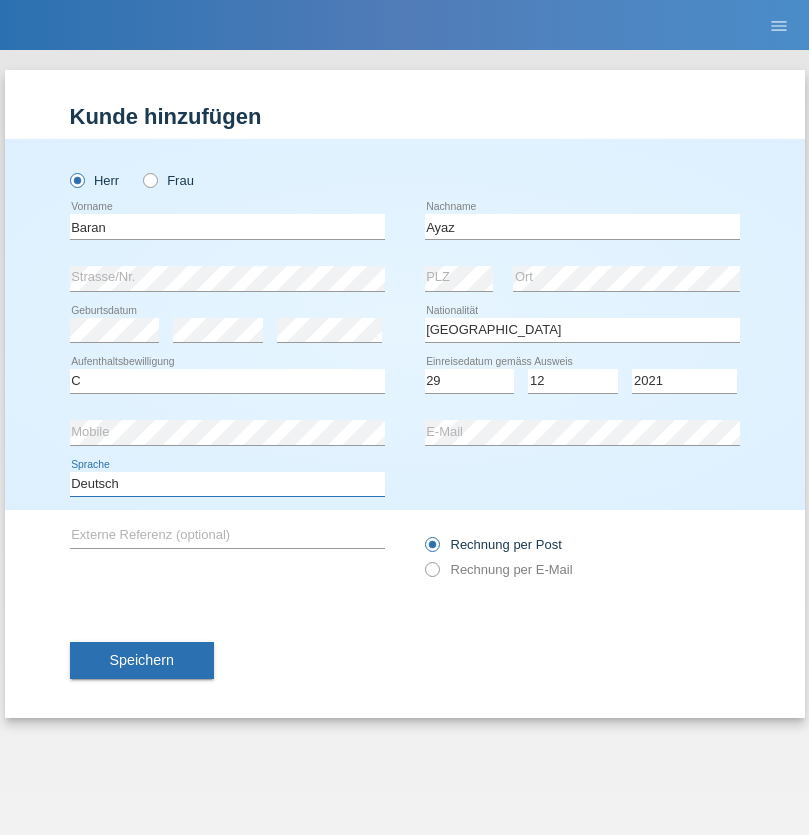 select on "en" 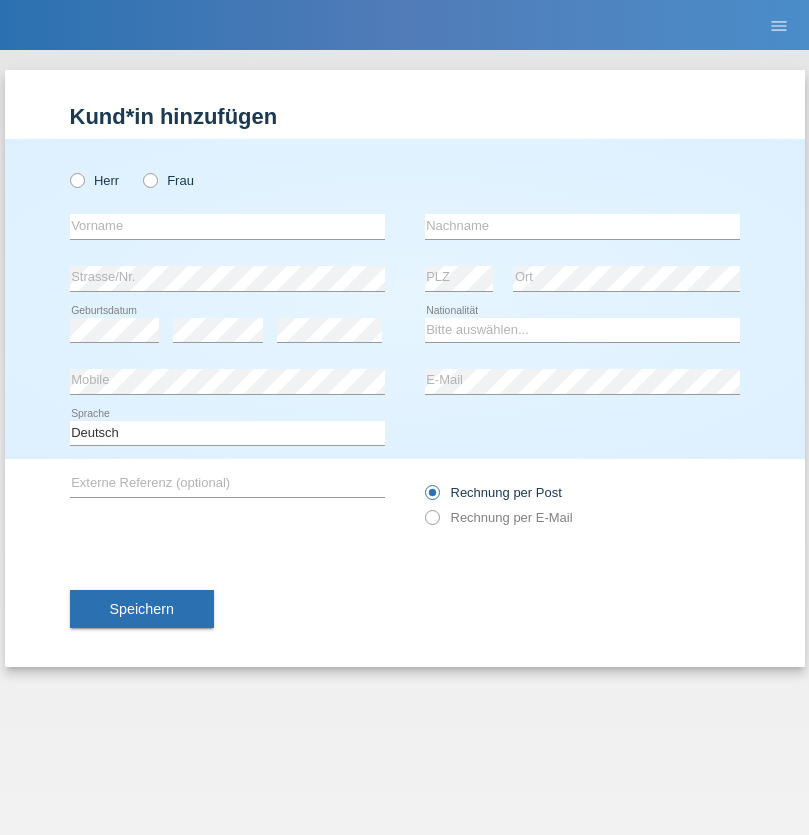 scroll, scrollTop: 0, scrollLeft: 0, axis: both 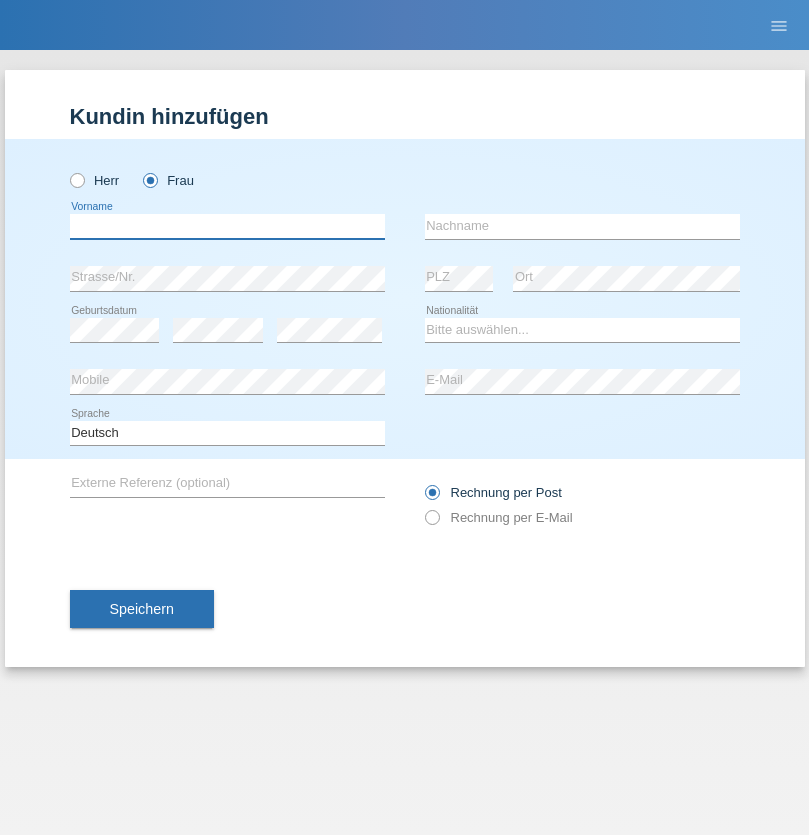 click at bounding box center [227, 226] 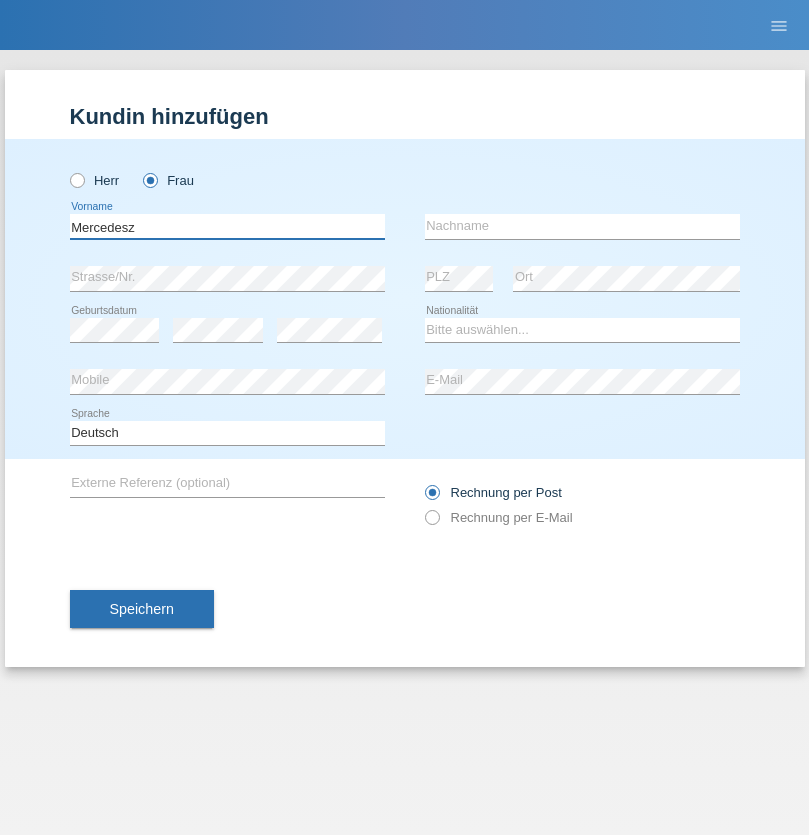 type on "Mercedesz" 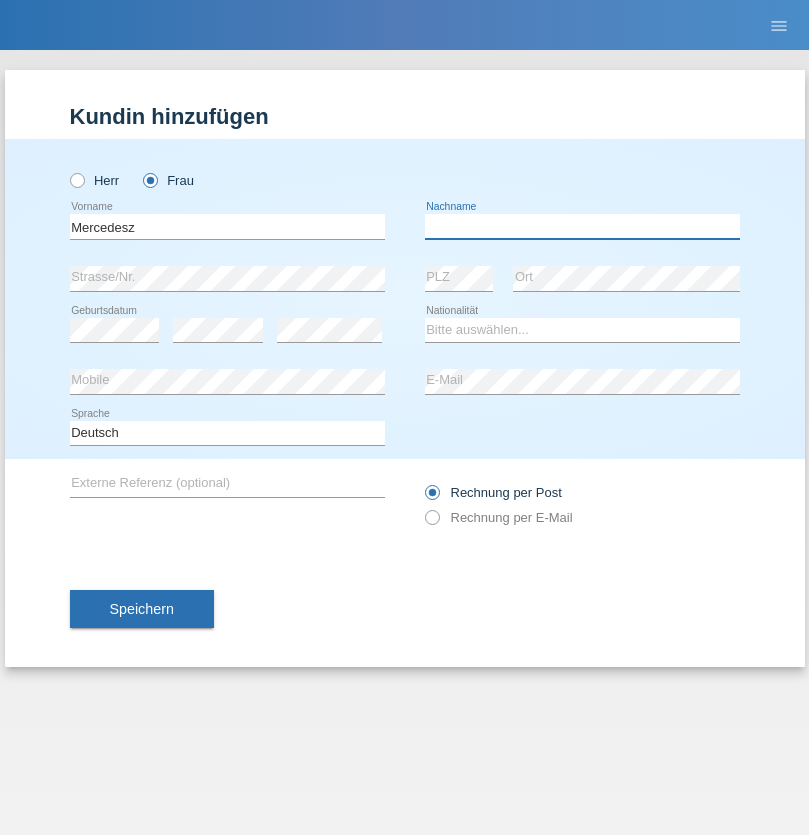 click at bounding box center [582, 226] 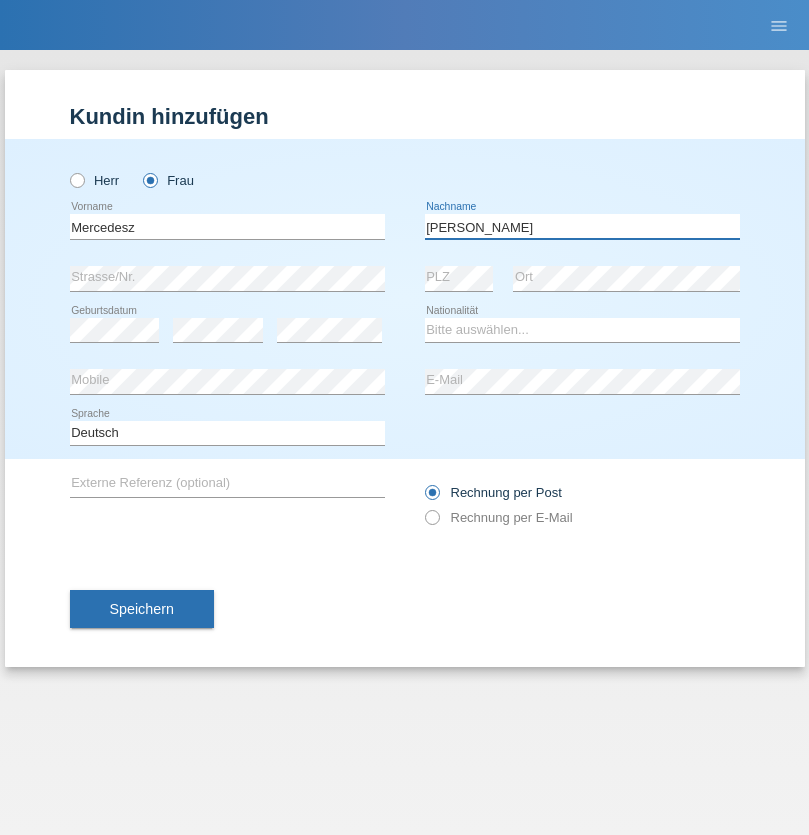 type on "Maria" 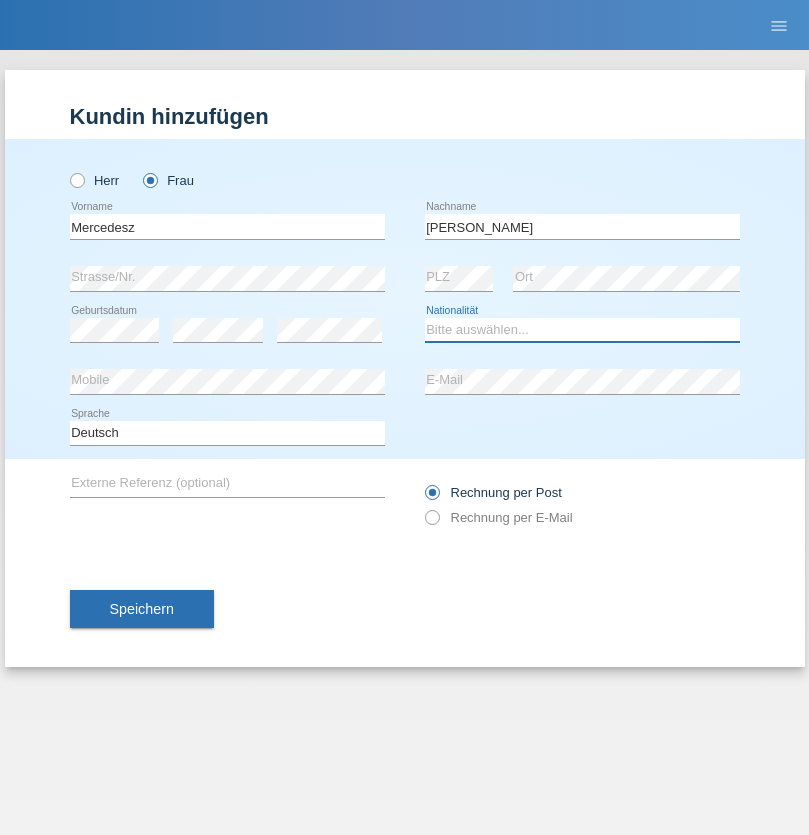select on "OM" 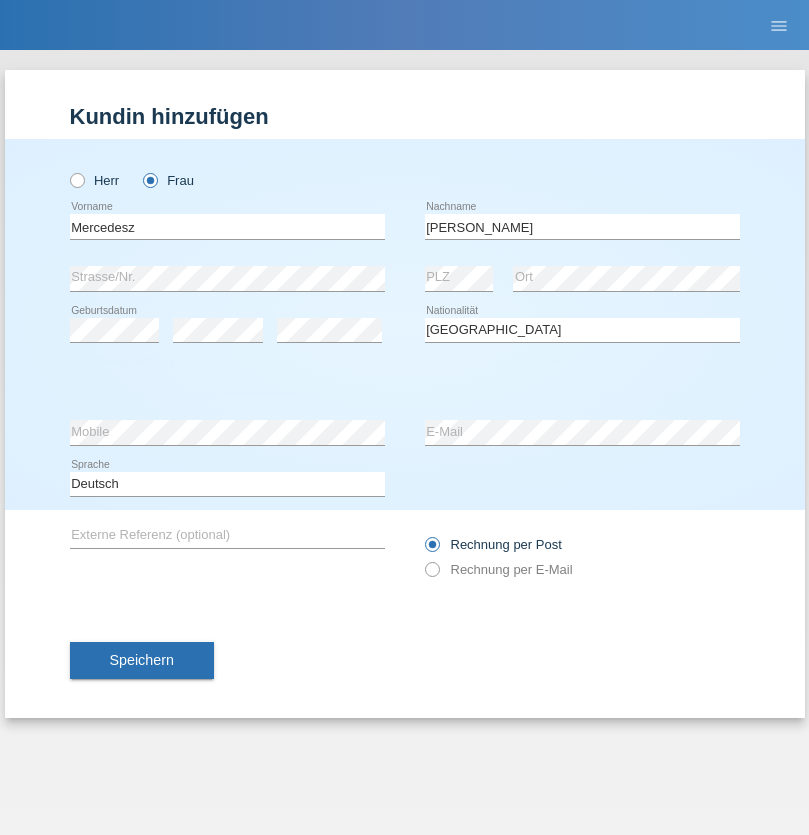 select on "C" 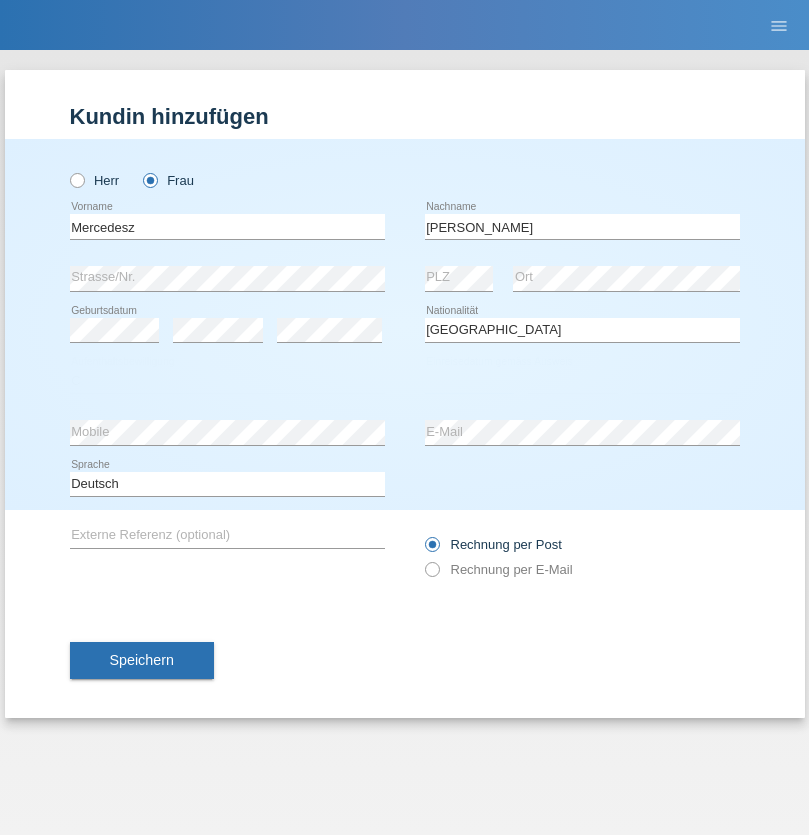 select on "04" 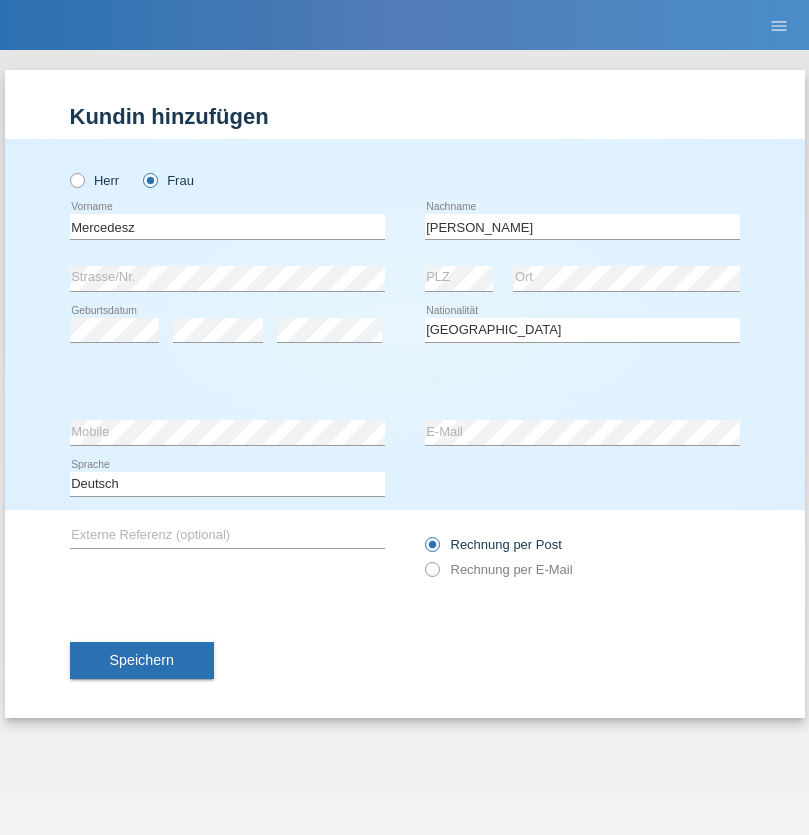 select on "08" 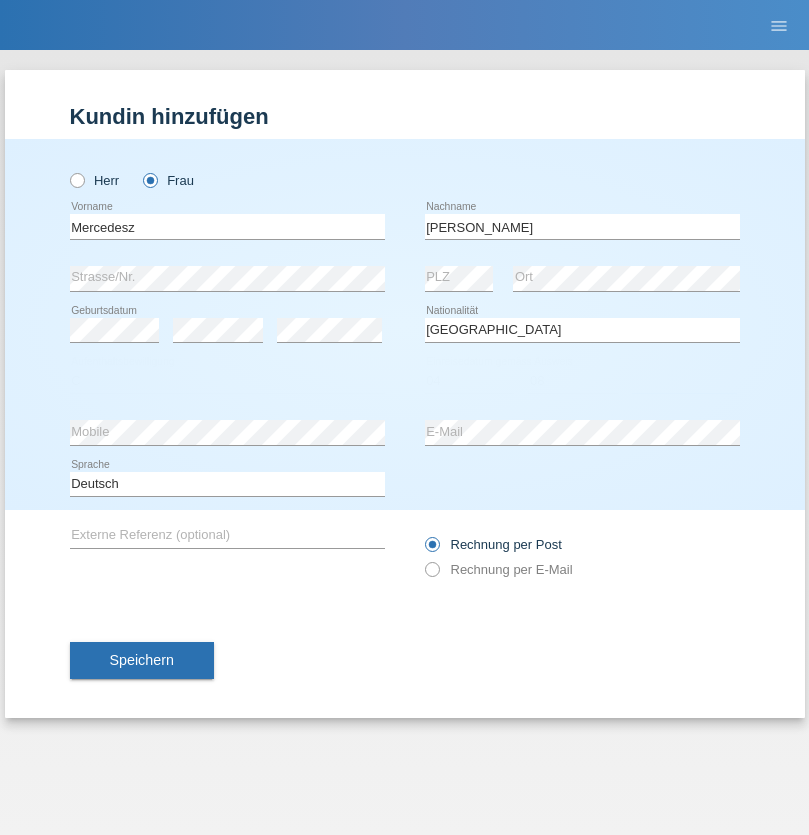 select on "2021" 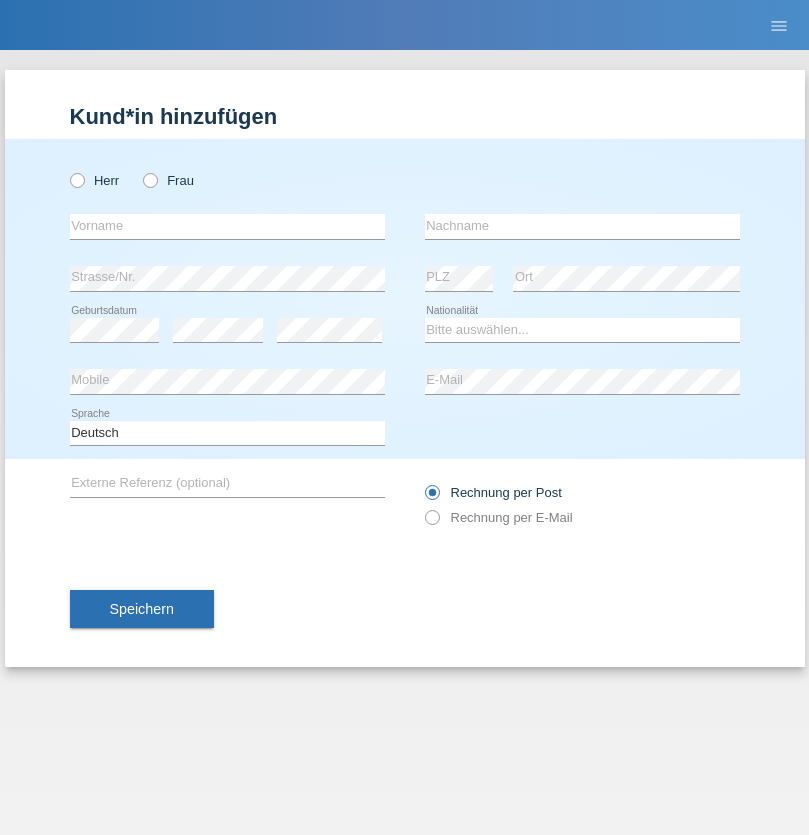 scroll, scrollTop: 0, scrollLeft: 0, axis: both 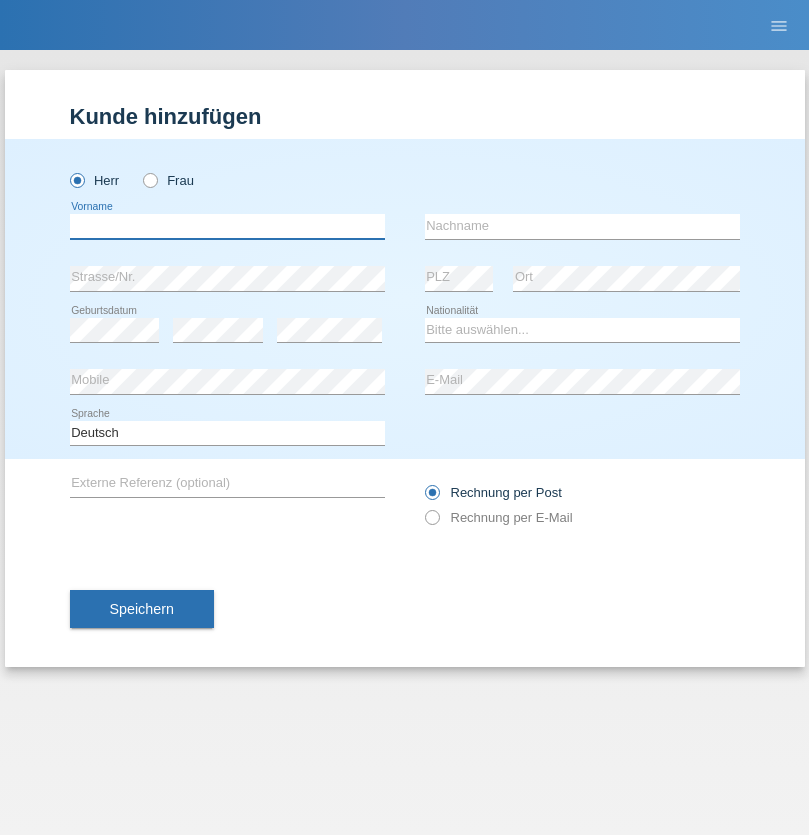 click at bounding box center (227, 226) 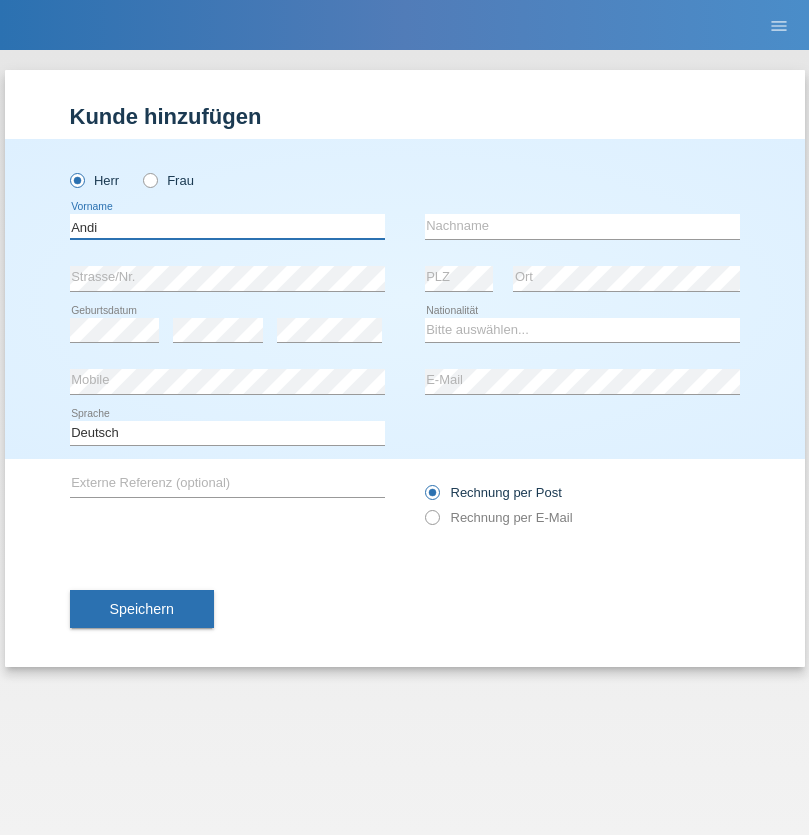 type on "Andi" 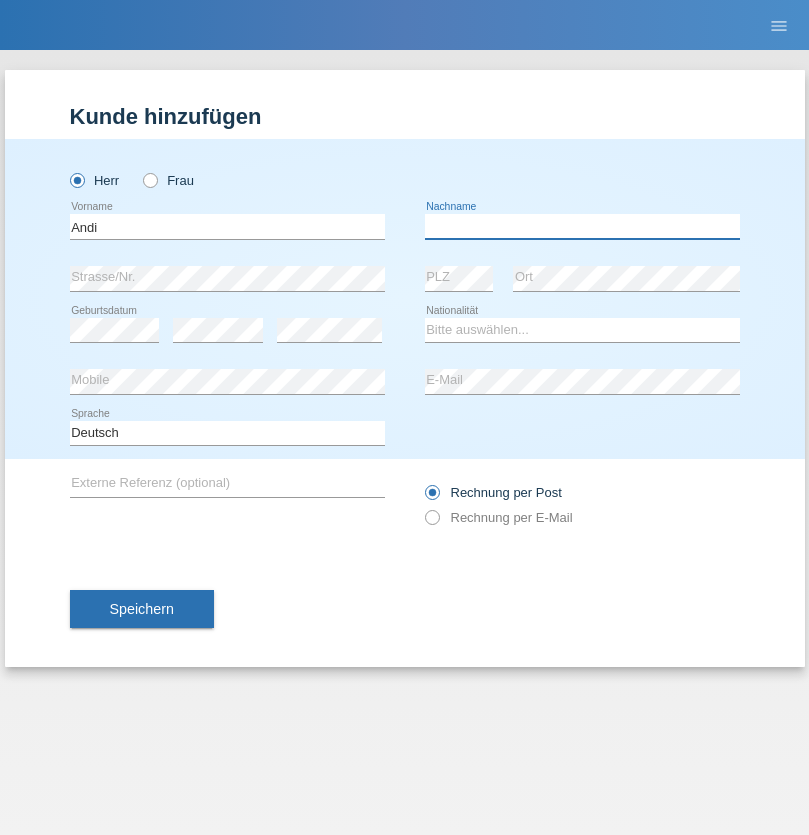 click at bounding box center [582, 226] 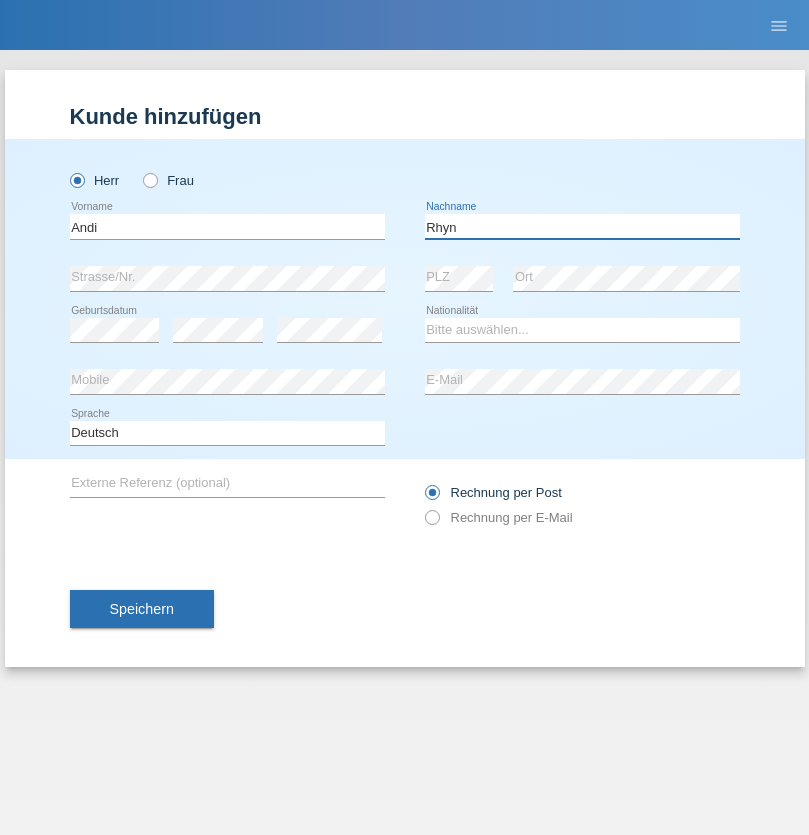 type on "Rhyn" 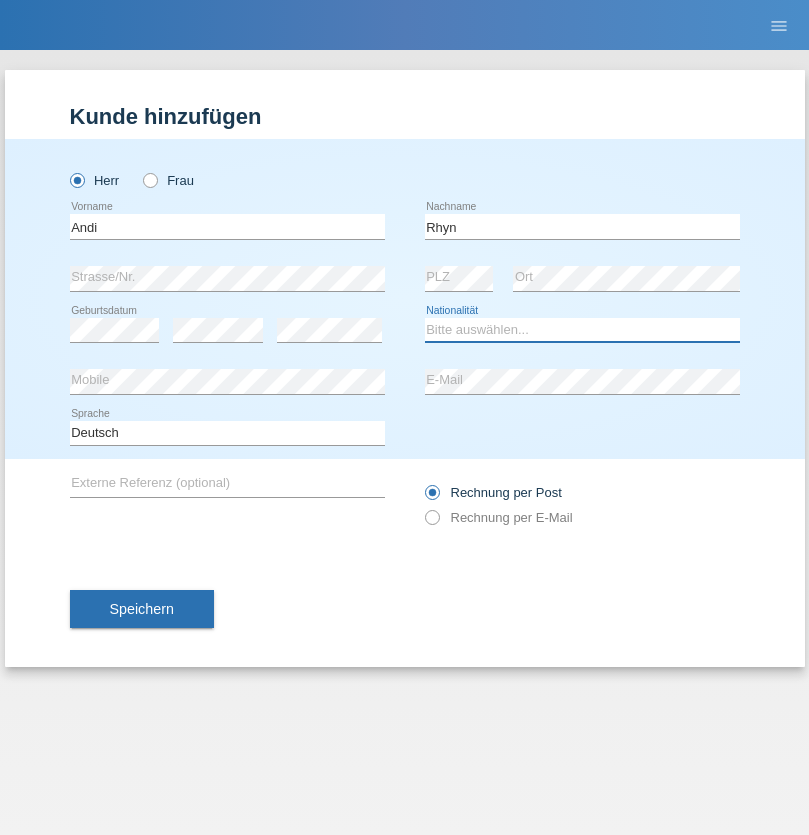 select on "CH" 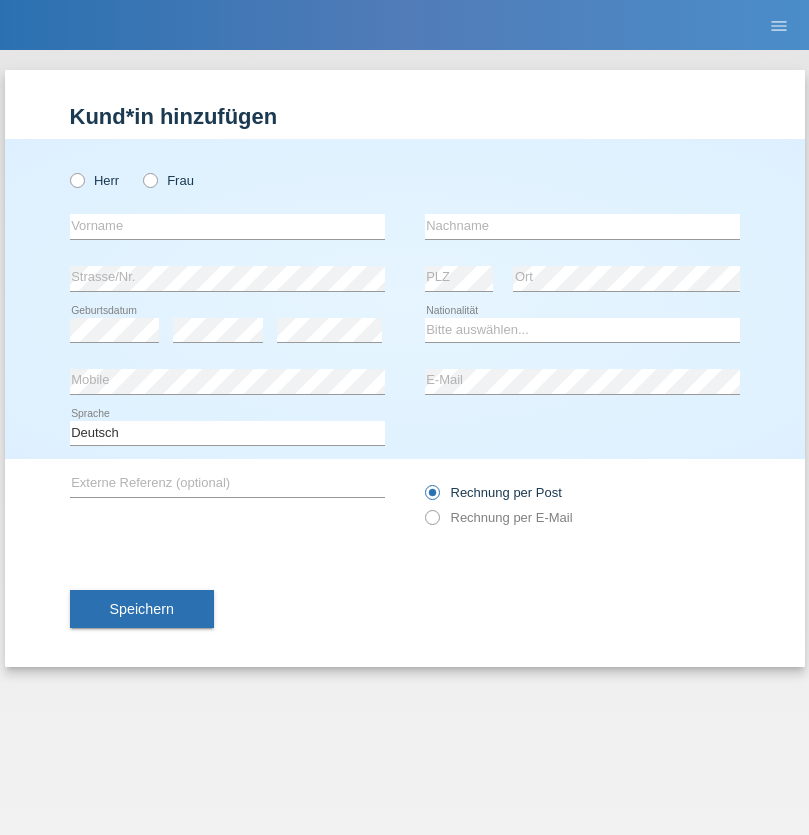 scroll, scrollTop: 0, scrollLeft: 0, axis: both 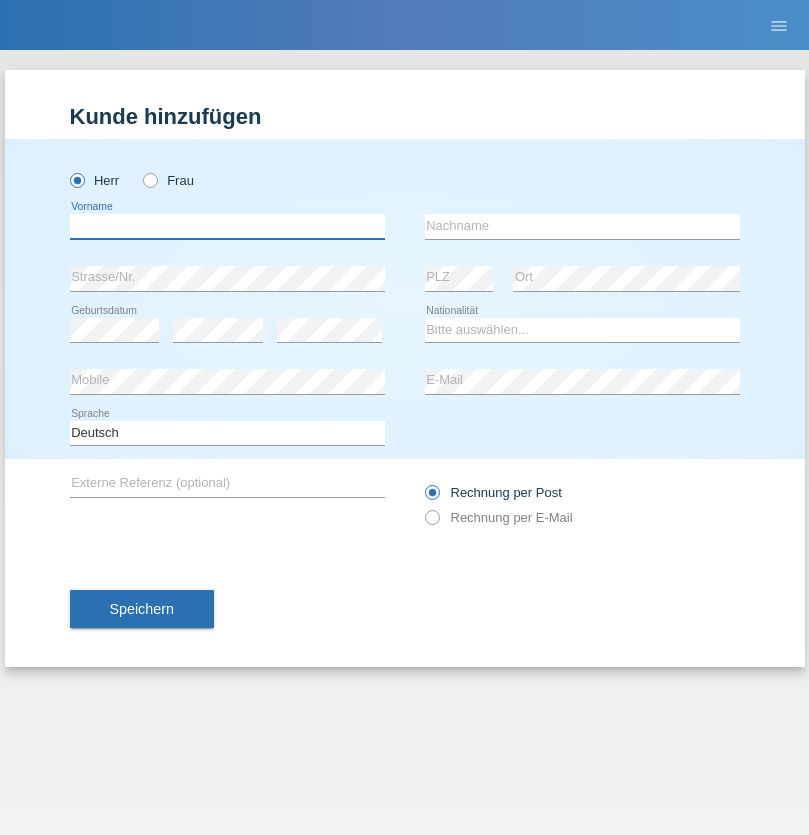 click at bounding box center (227, 226) 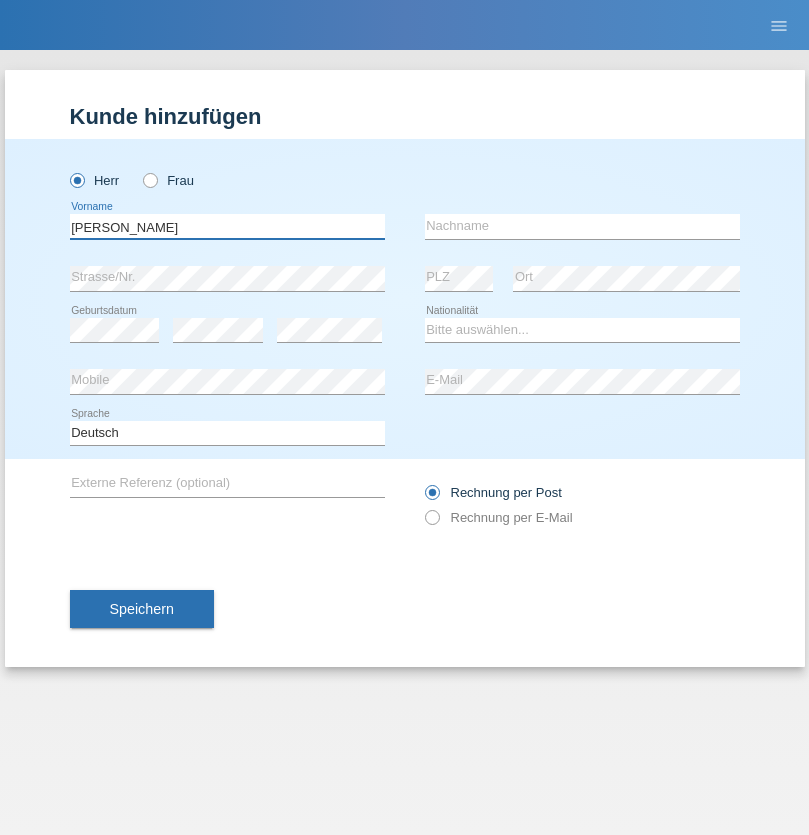 type on "Miroslav" 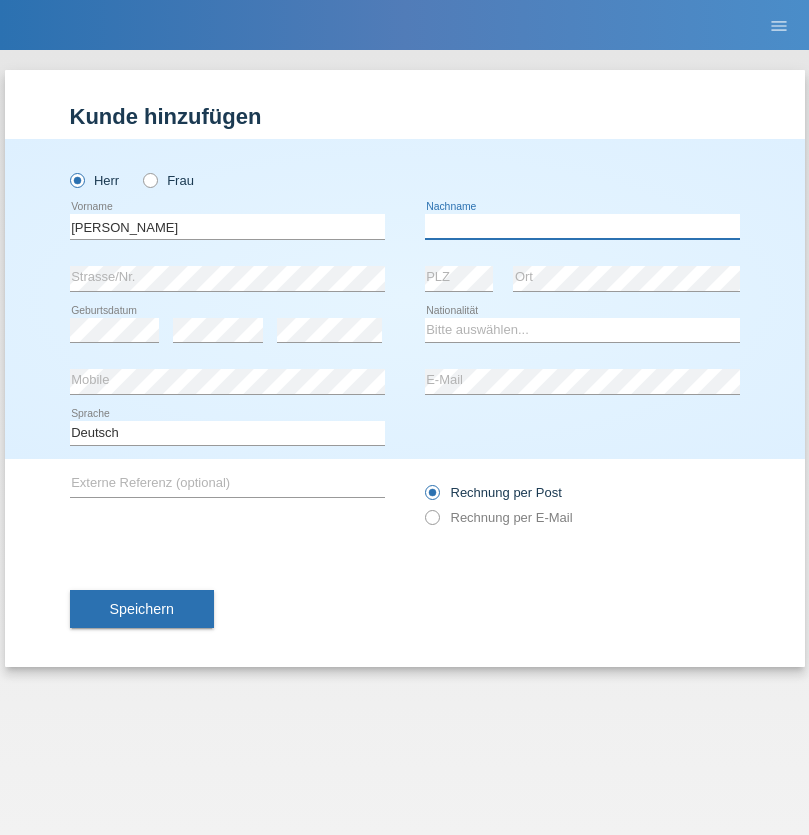click at bounding box center (582, 226) 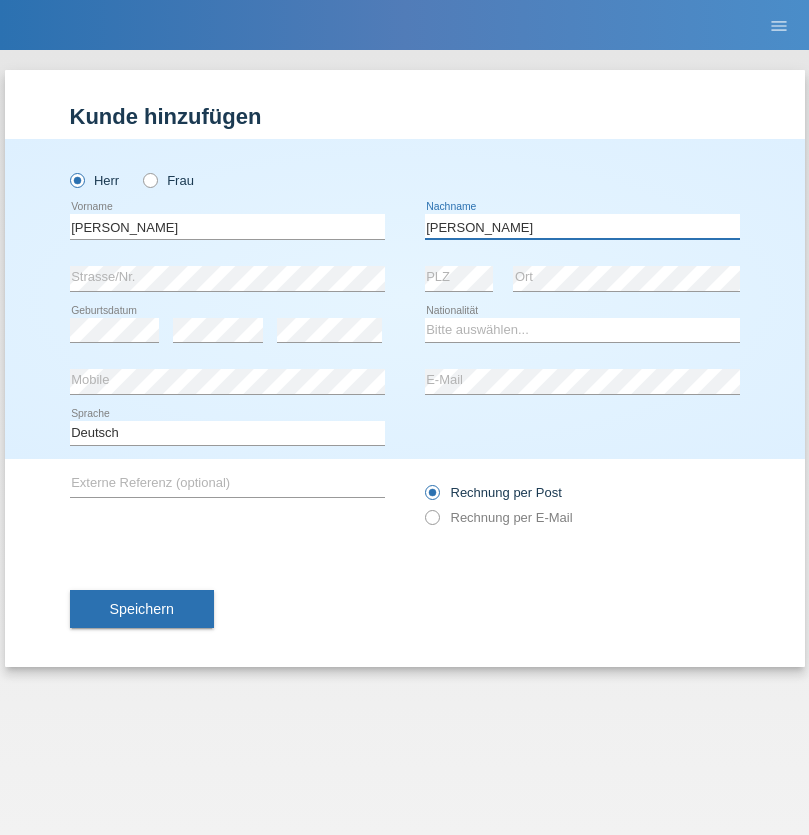 type on "Yordanov" 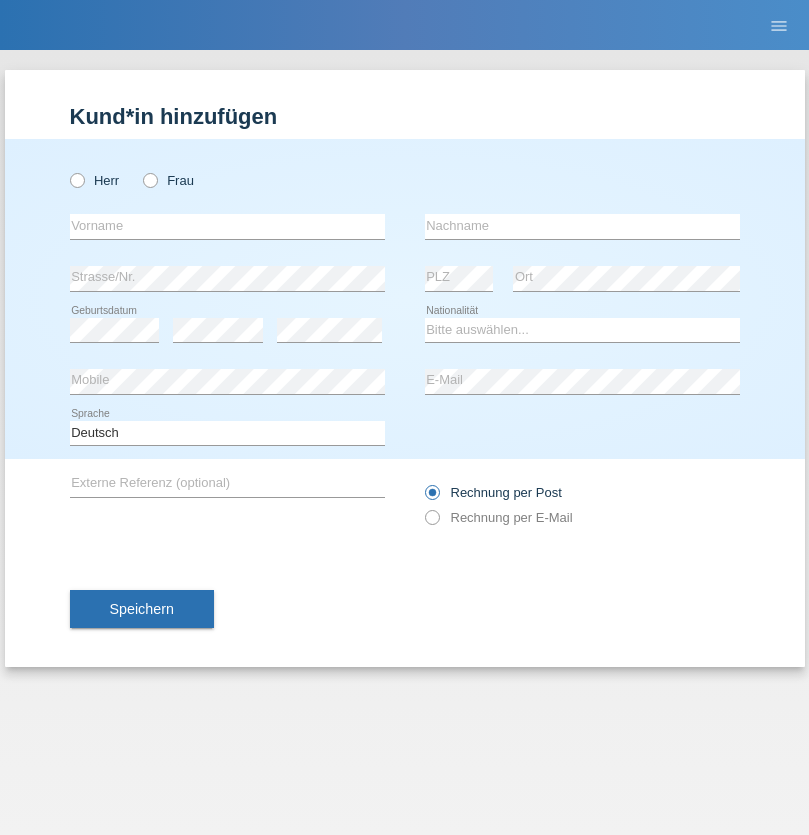 scroll, scrollTop: 0, scrollLeft: 0, axis: both 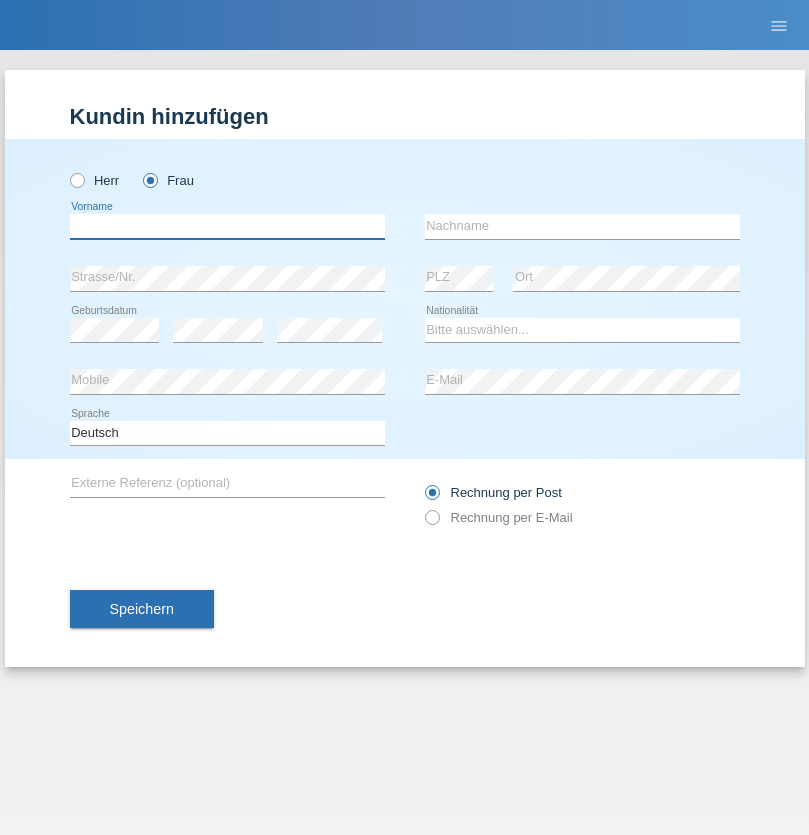 click at bounding box center (227, 226) 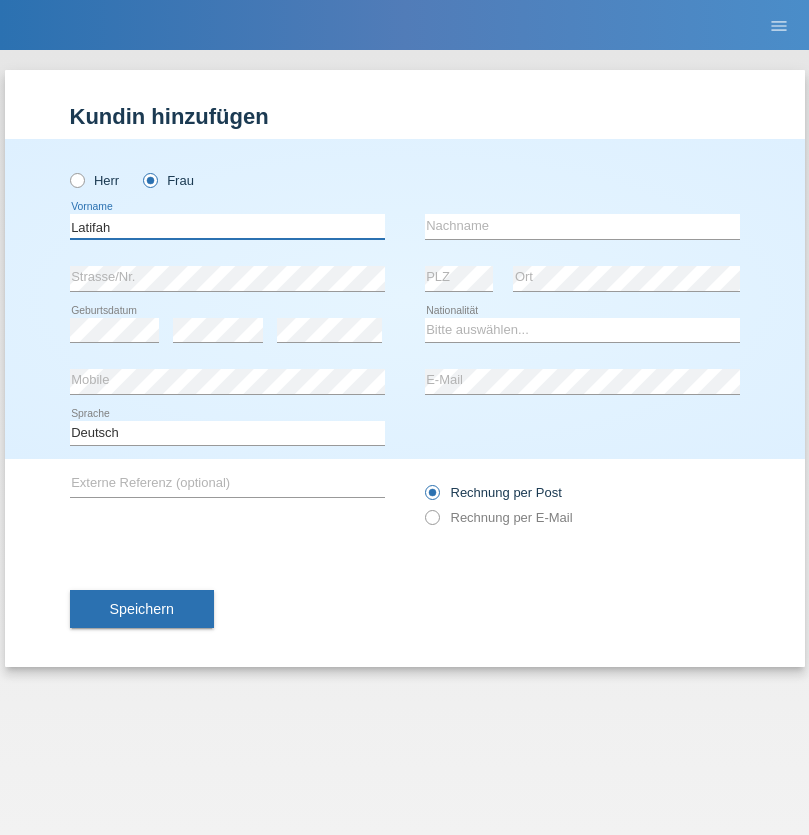 type on "Latifah" 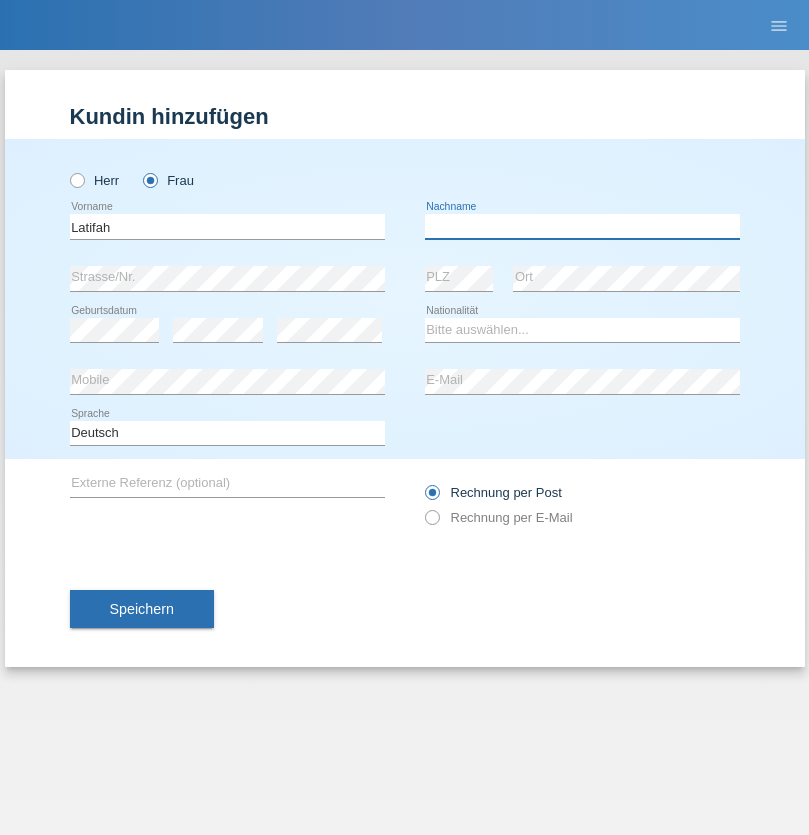 click at bounding box center [582, 226] 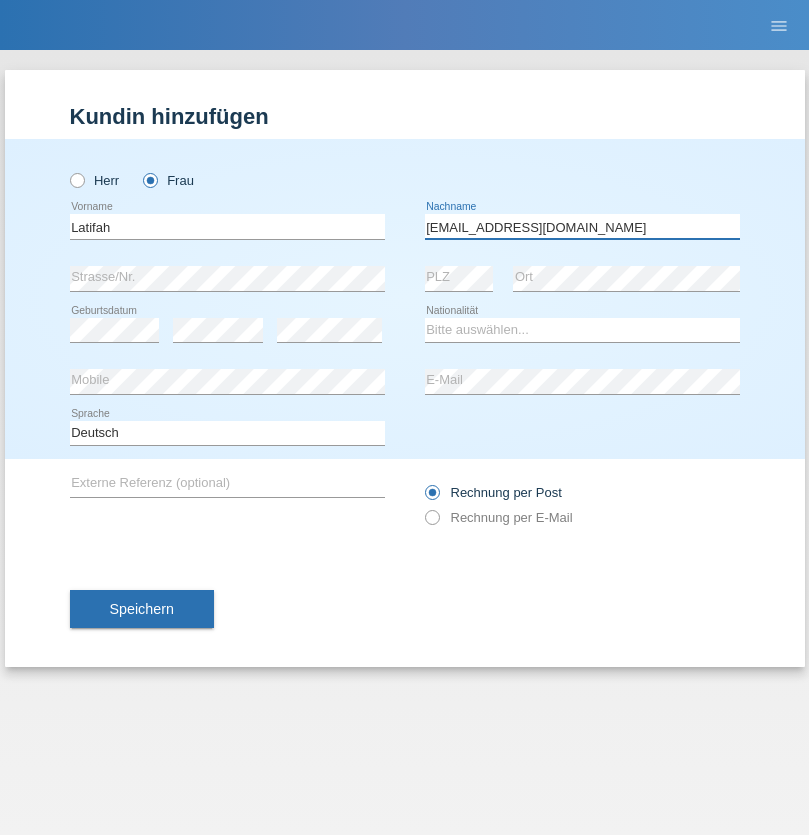 type on "[EMAIL_ADDRESS][DOMAIN_NAME]" 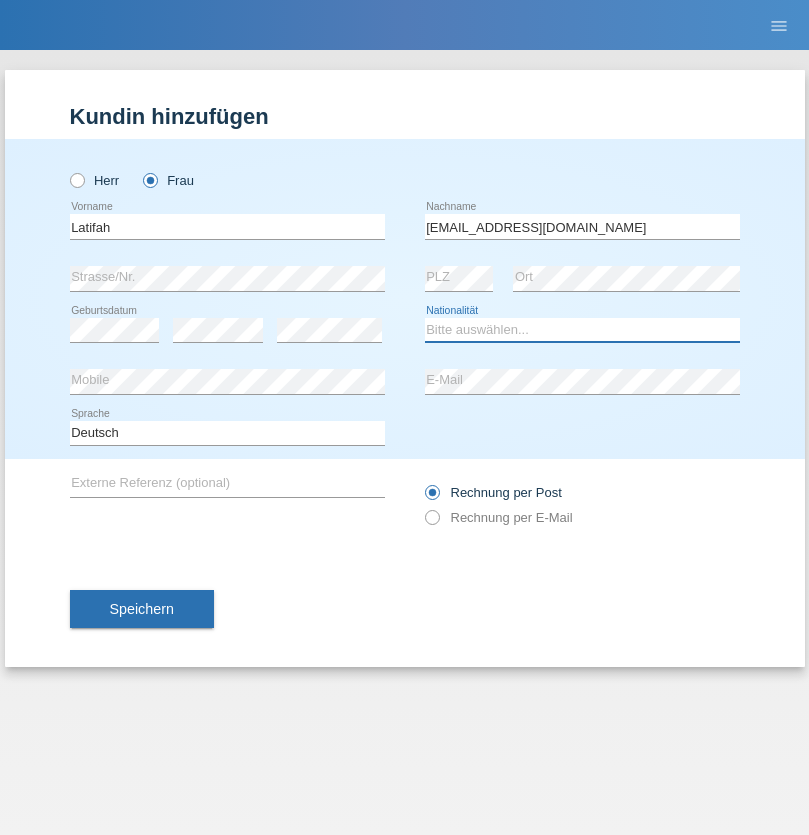 select on "TR" 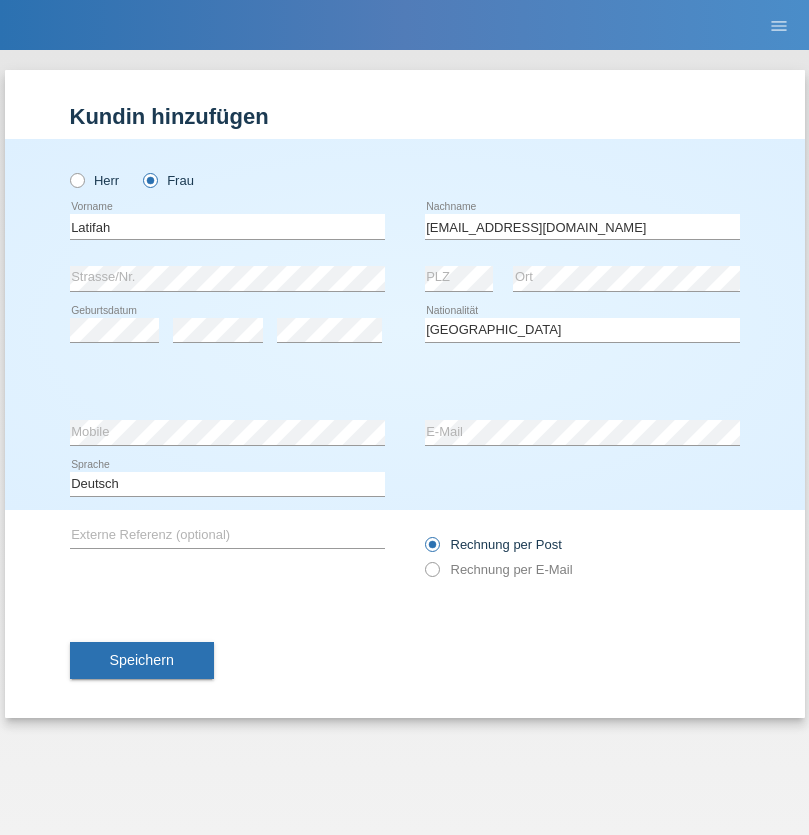 select on "C" 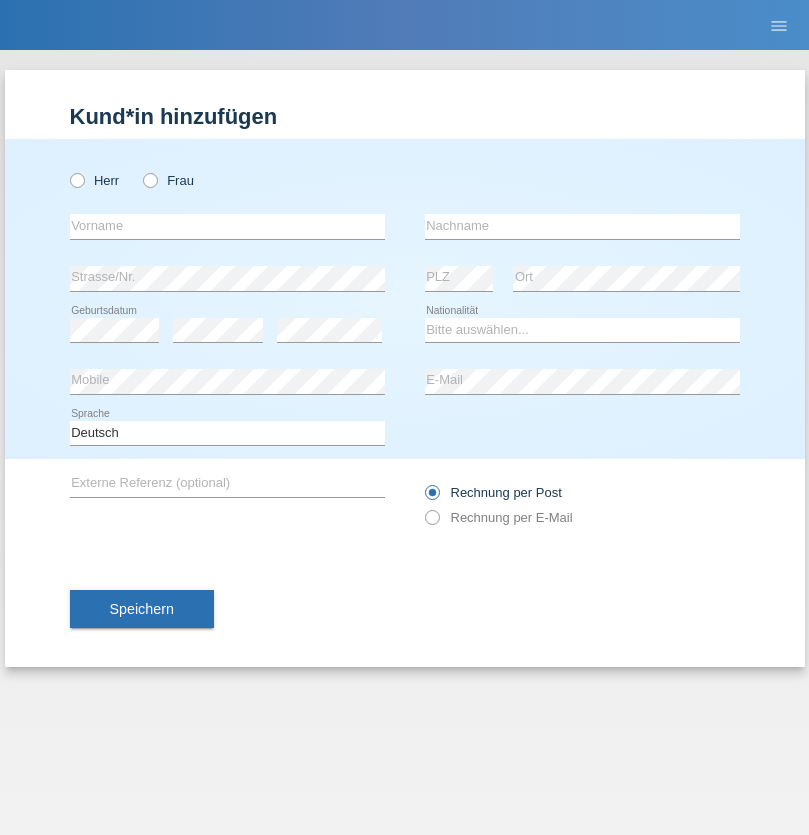 scroll, scrollTop: 0, scrollLeft: 0, axis: both 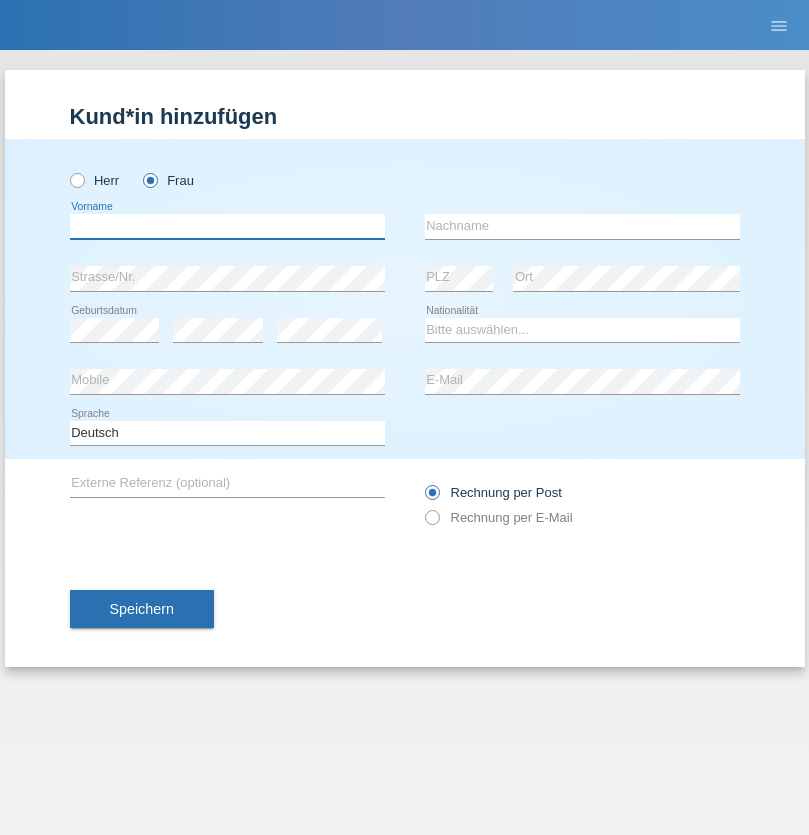 click at bounding box center (227, 226) 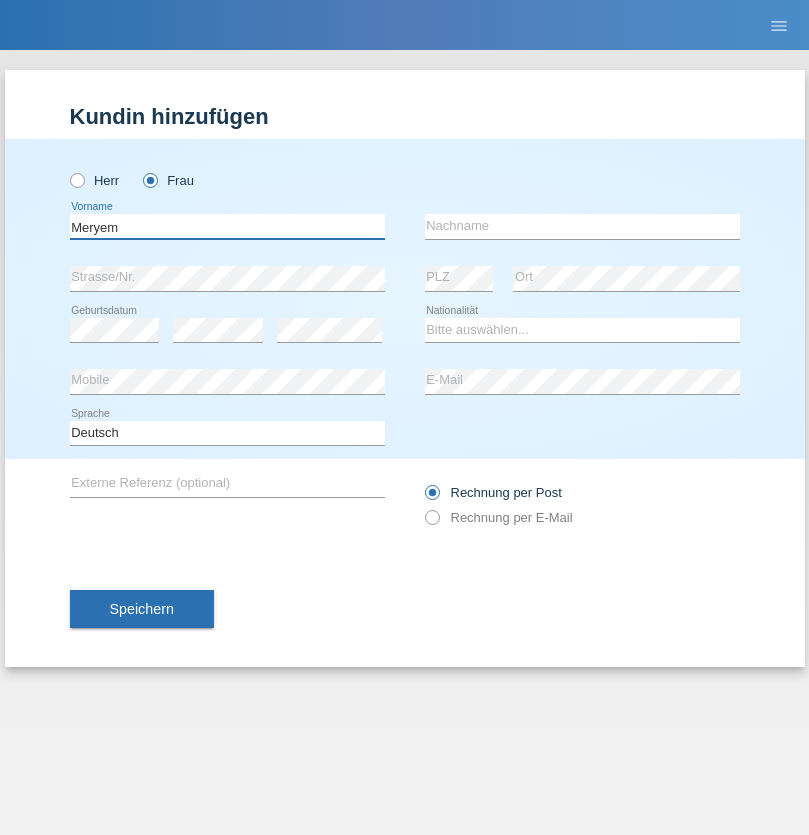 type on "Meryem" 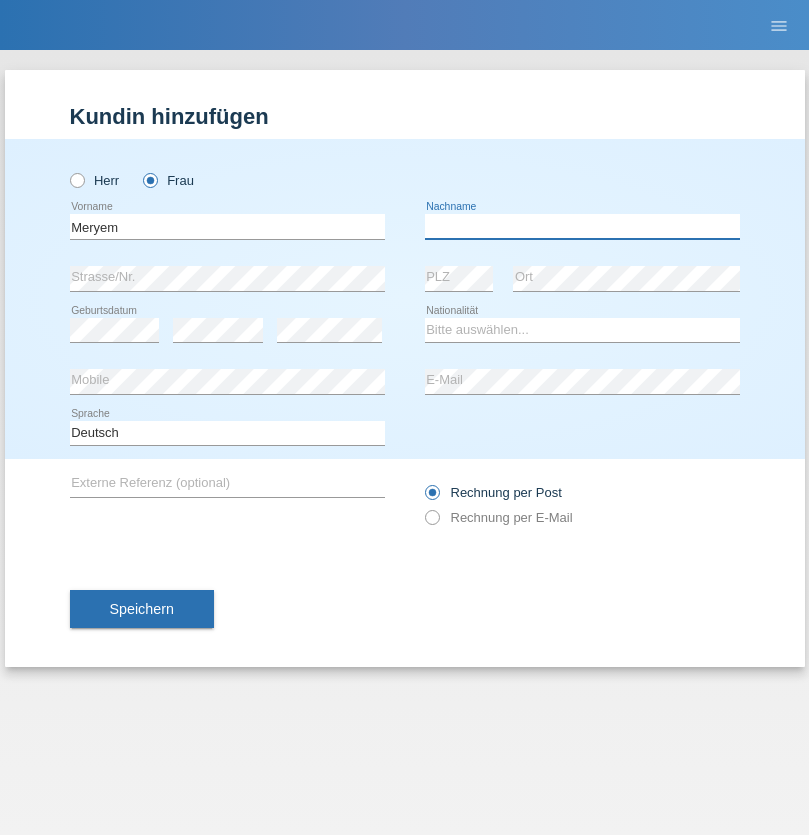 click at bounding box center [582, 226] 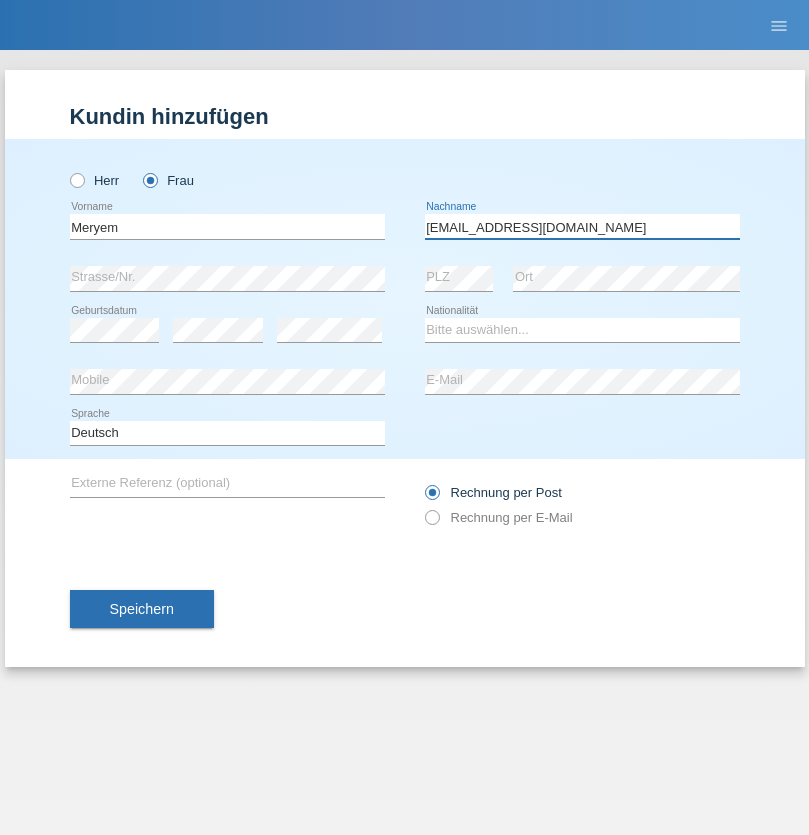 type on "[EMAIL_ADDRESS][DOMAIN_NAME]" 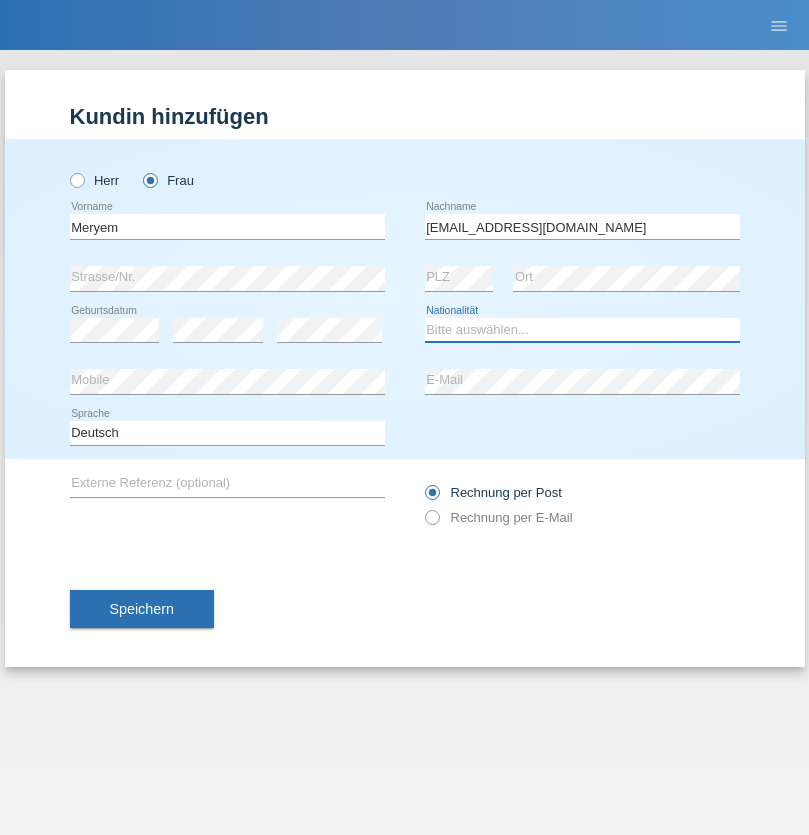 select on "TR" 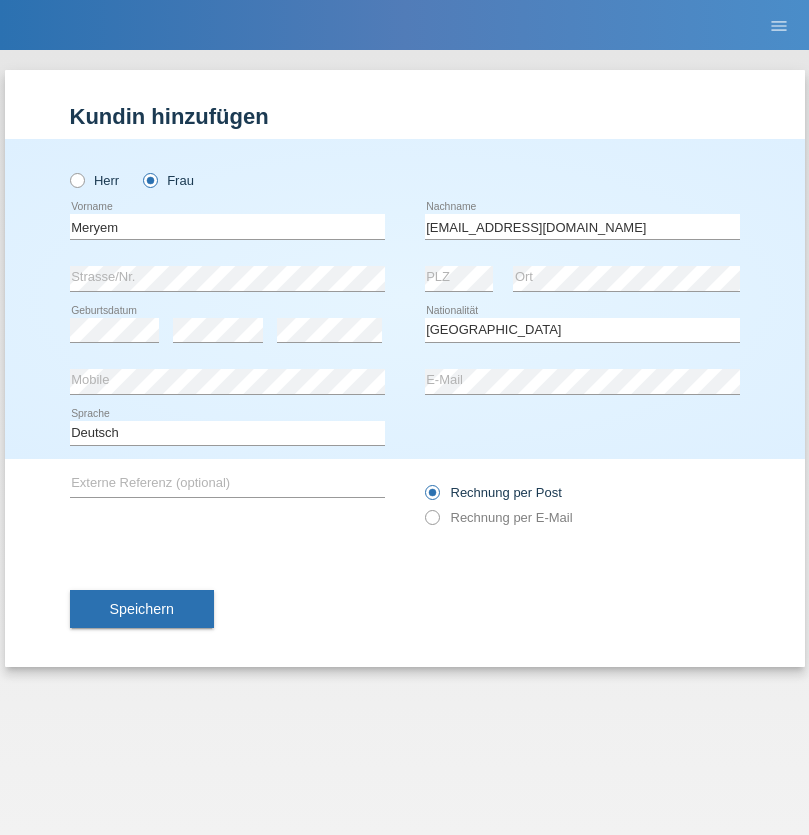 select on "C" 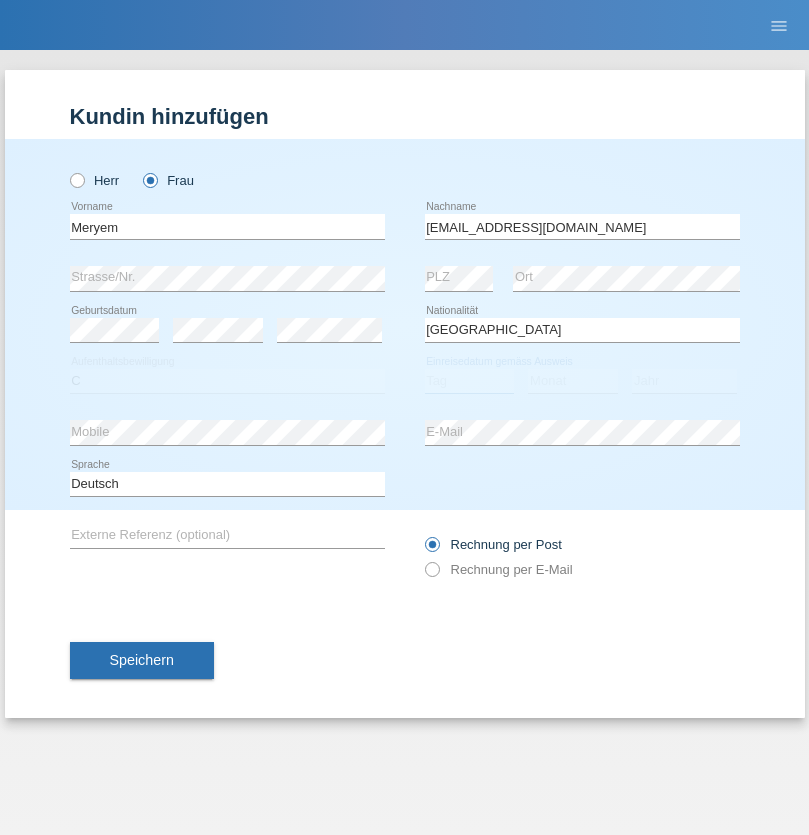 select on "14" 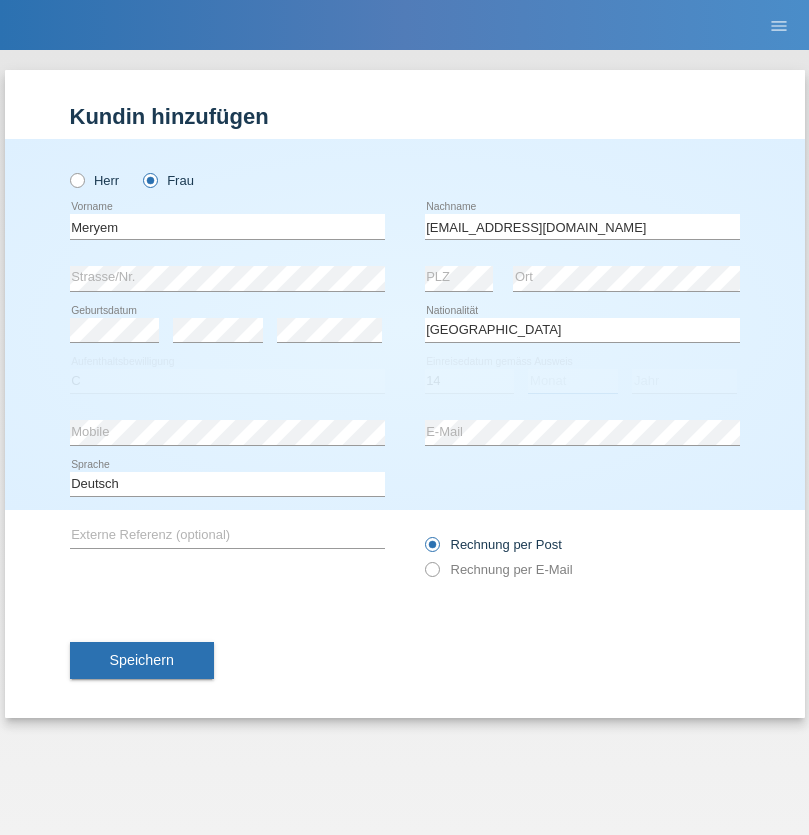 select on "12" 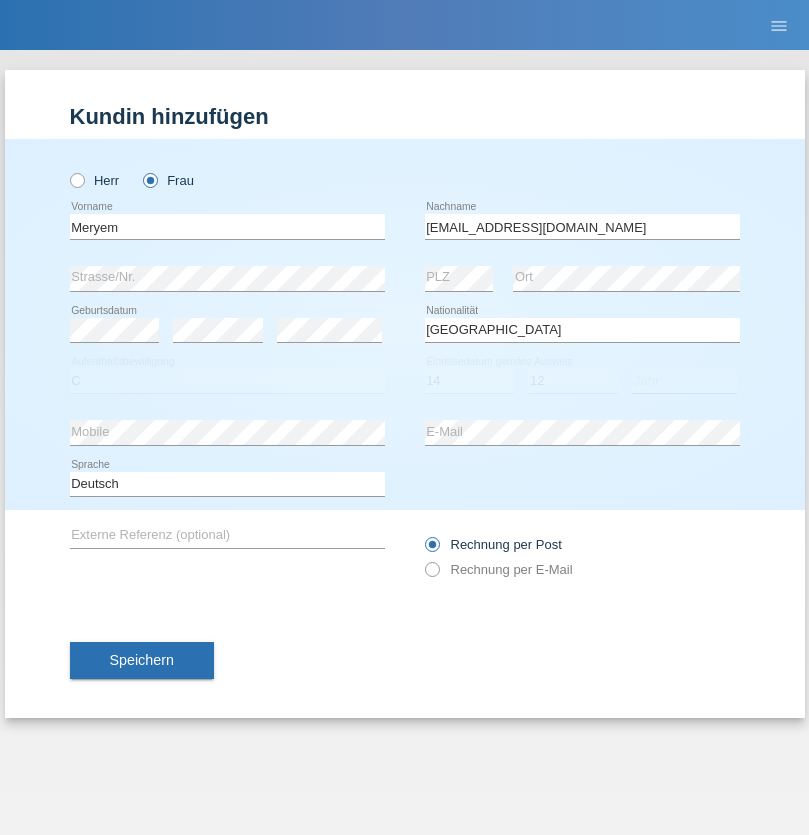 select on "1985" 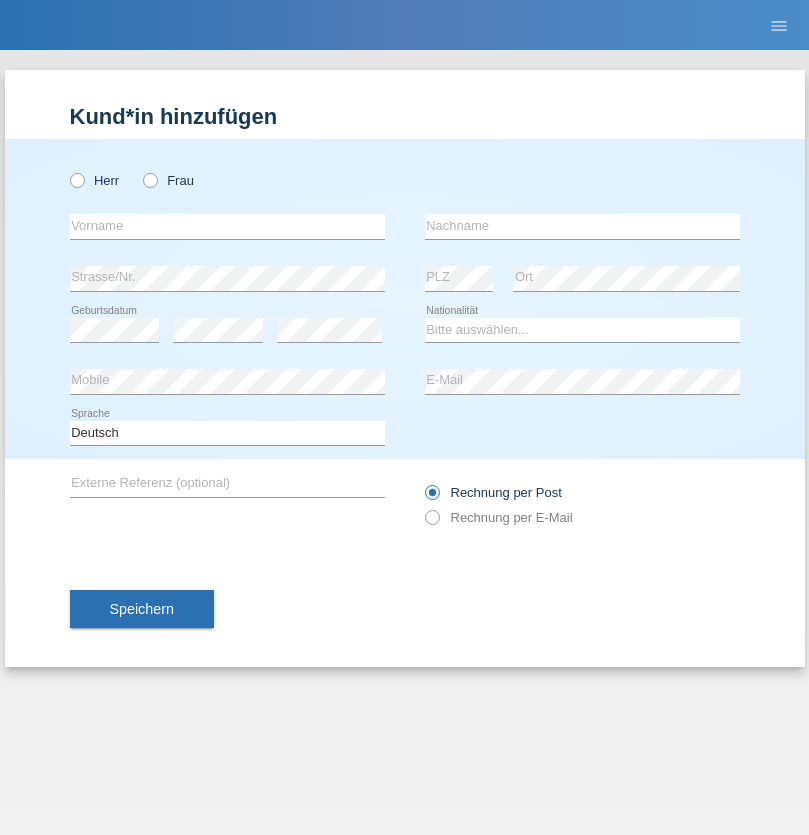 scroll, scrollTop: 0, scrollLeft: 0, axis: both 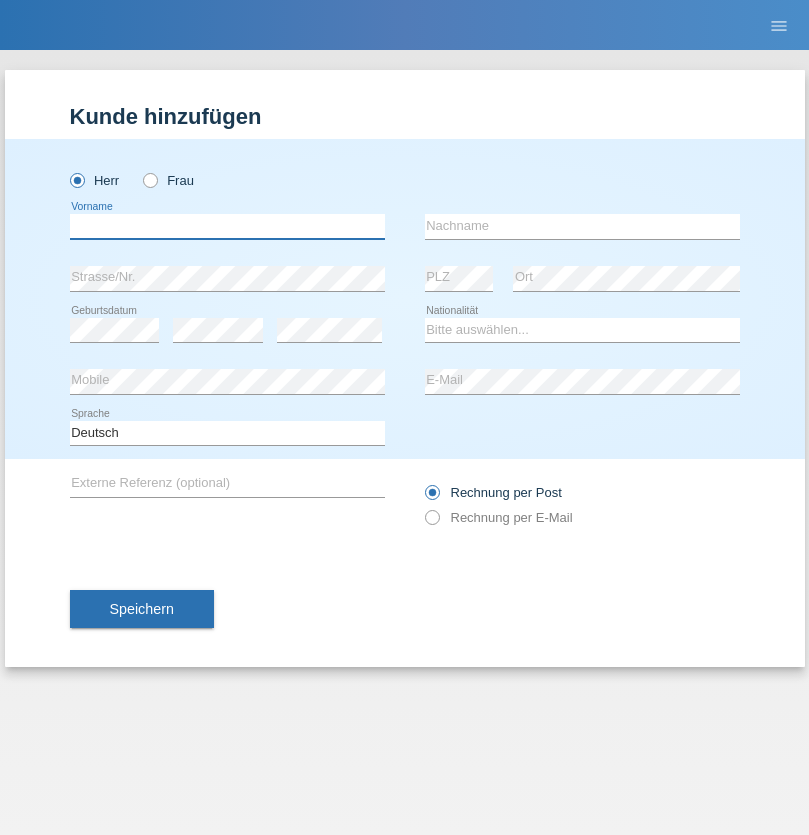 click at bounding box center [227, 226] 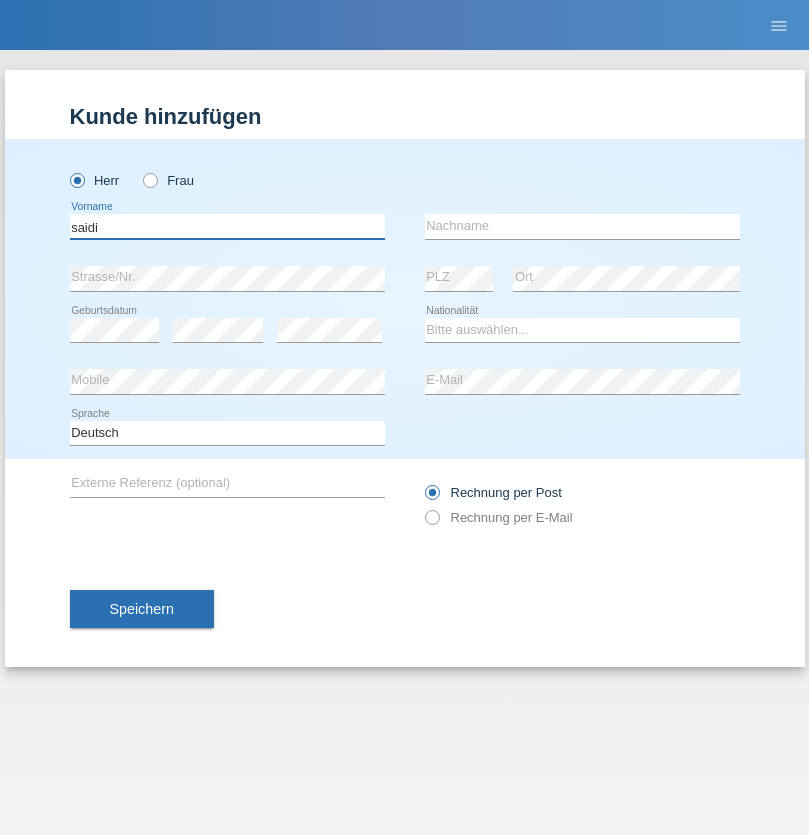 type on "saidi" 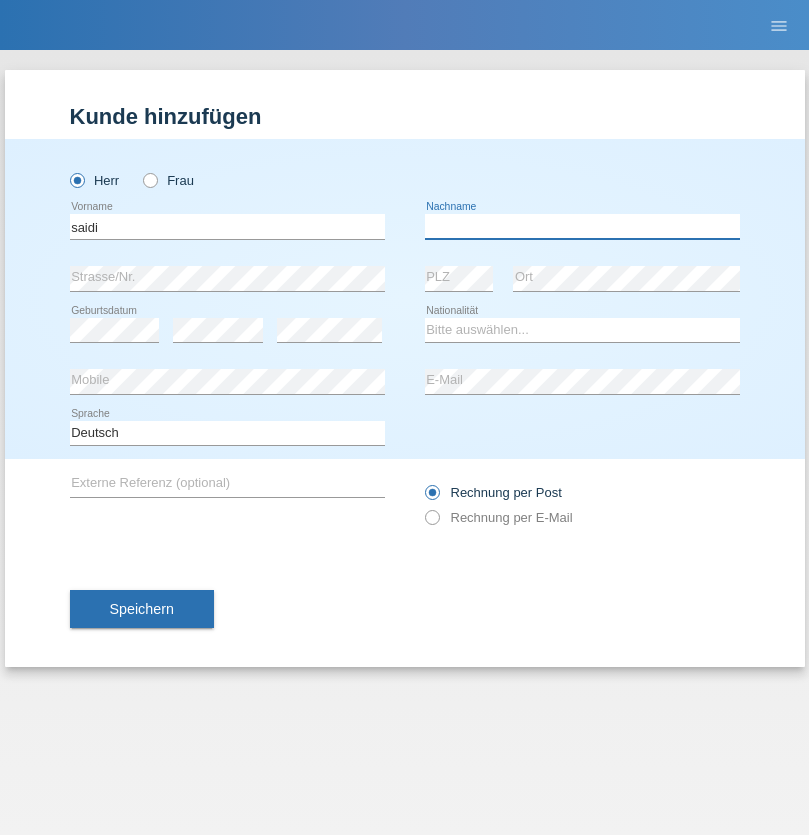click at bounding box center [582, 226] 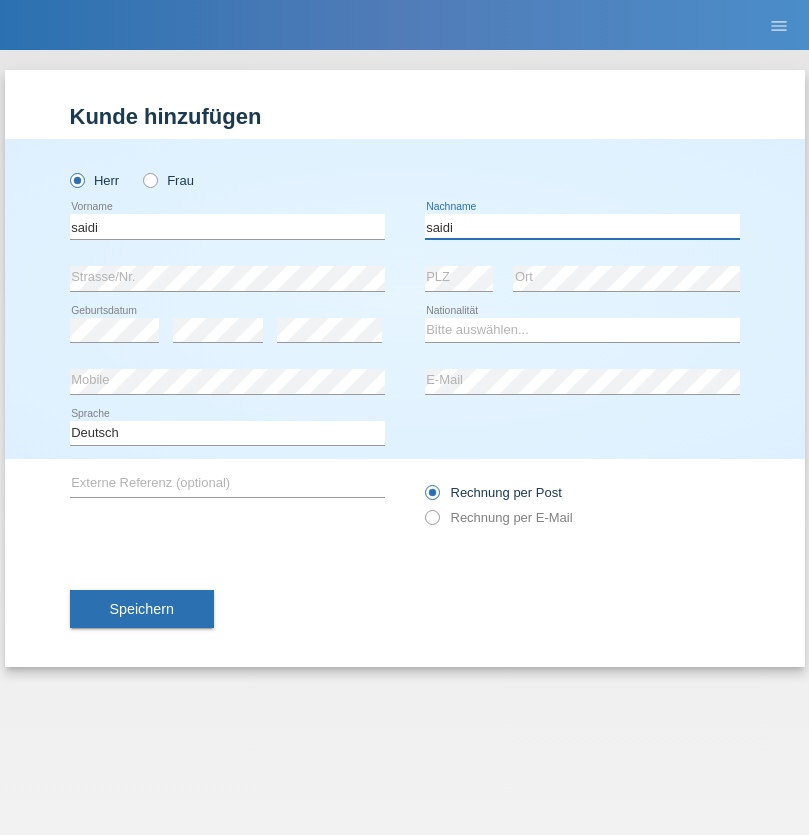 type on "saidi" 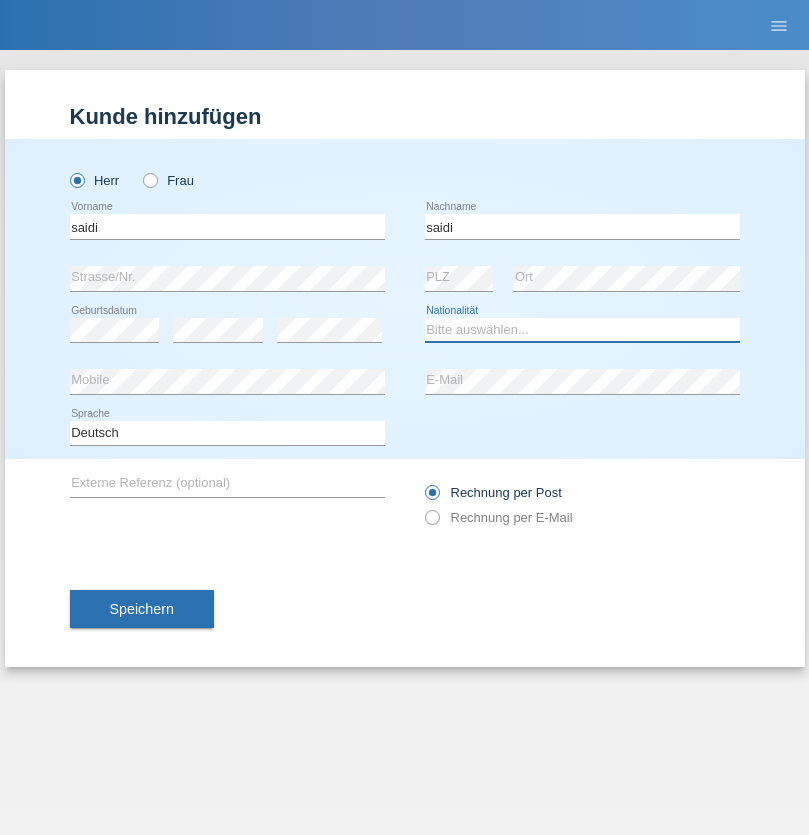 select on "MA" 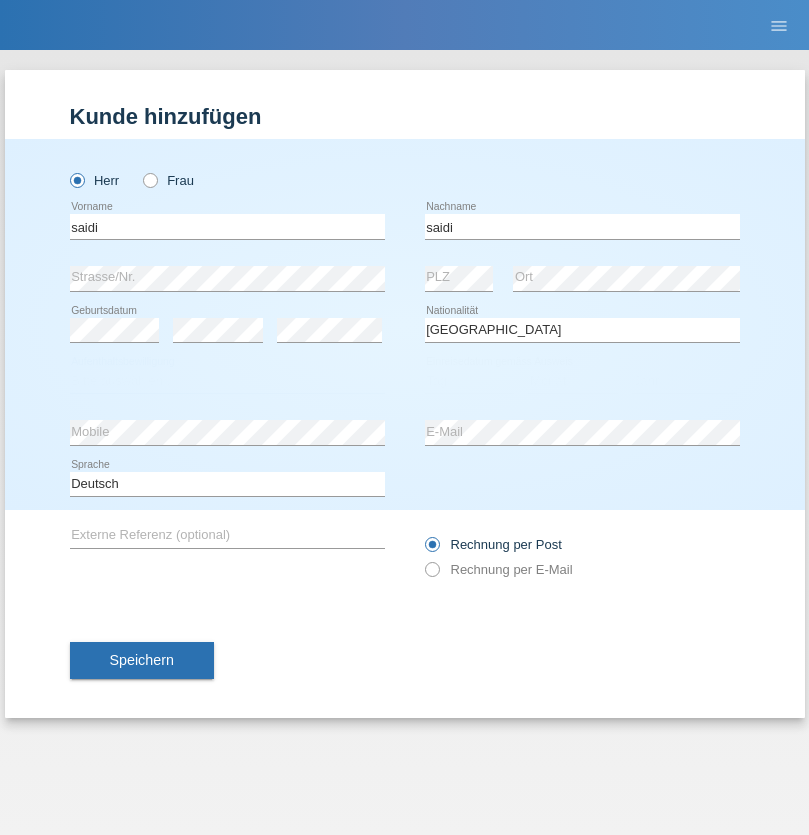 select on "C" 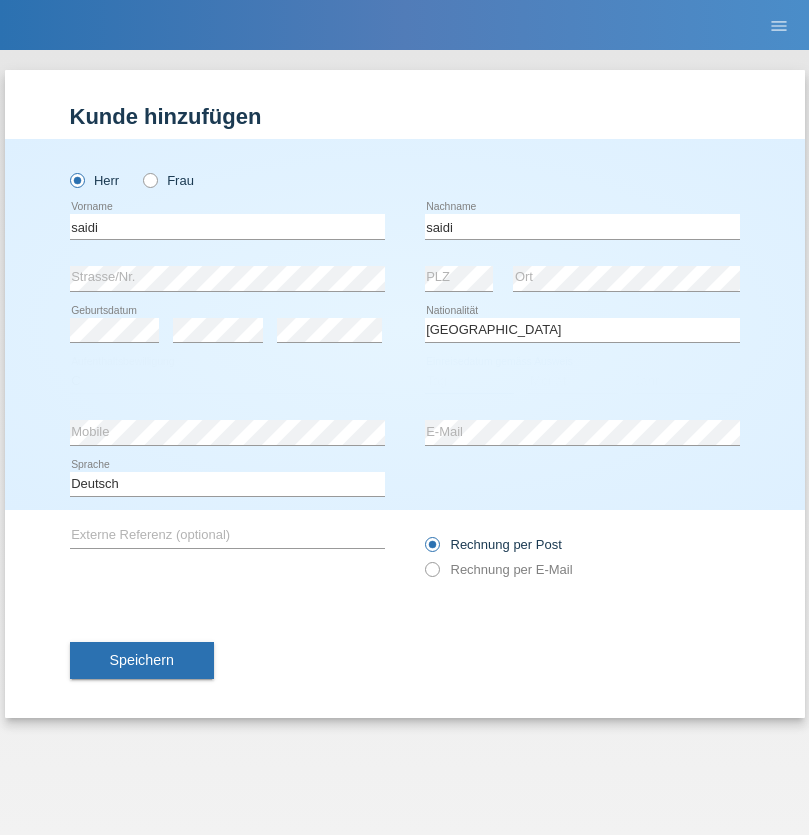 select on "23" 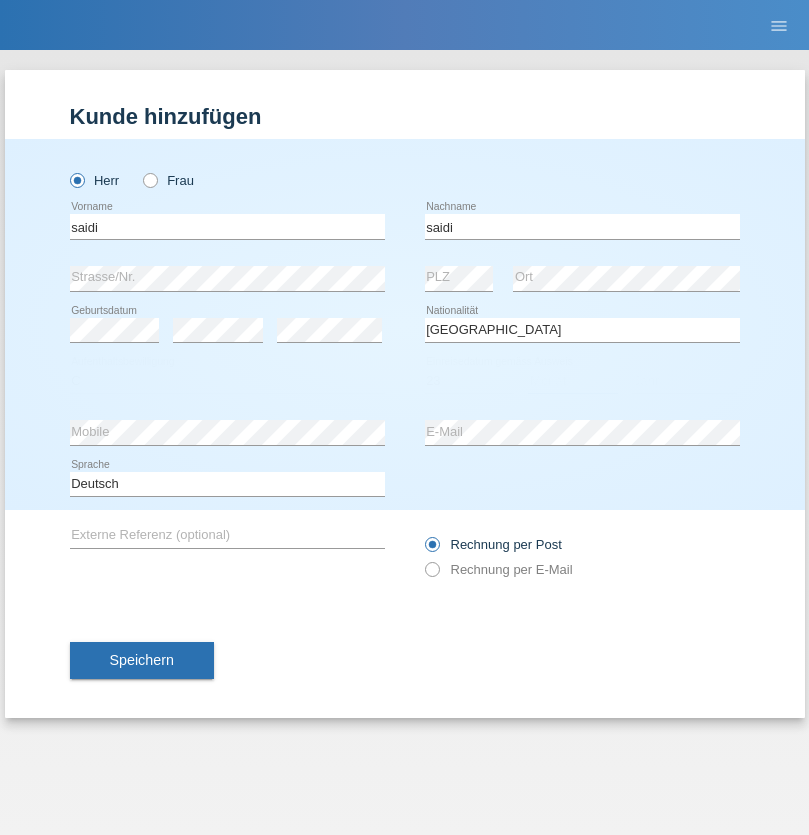 select on "06" 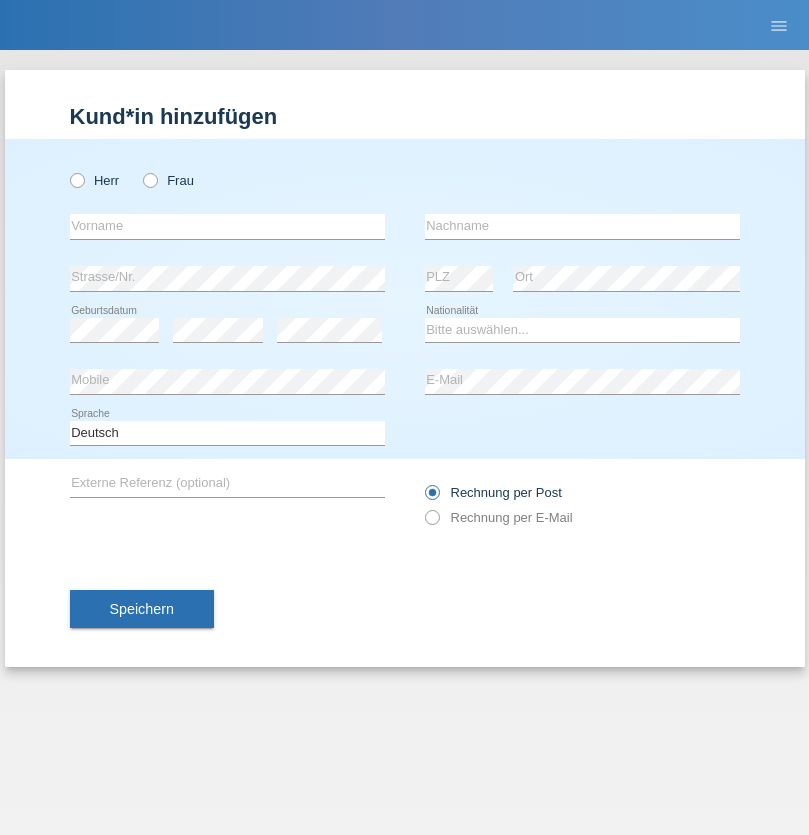 scroll, scrollTop: 0, scrollLeft: 0, axis: both 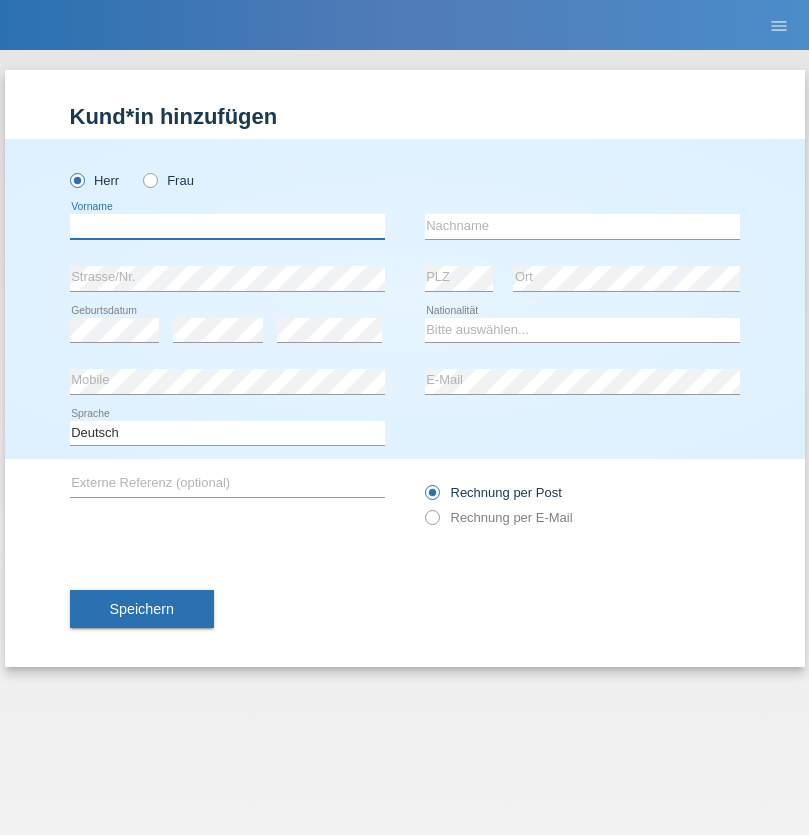 click at bounding box center [227, 226] 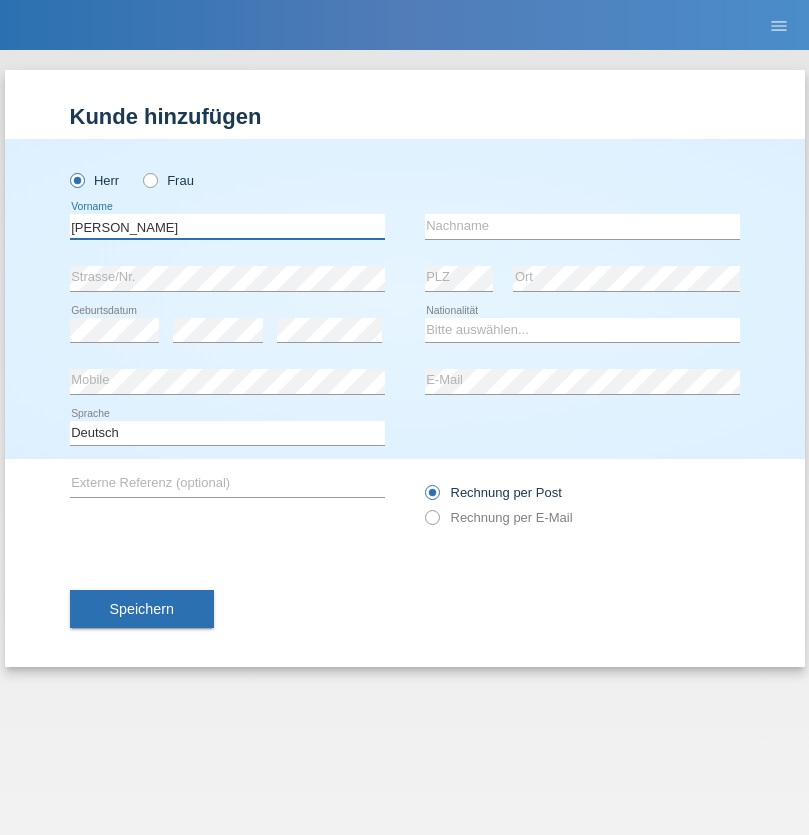 type on "[PERSON_NAME]" 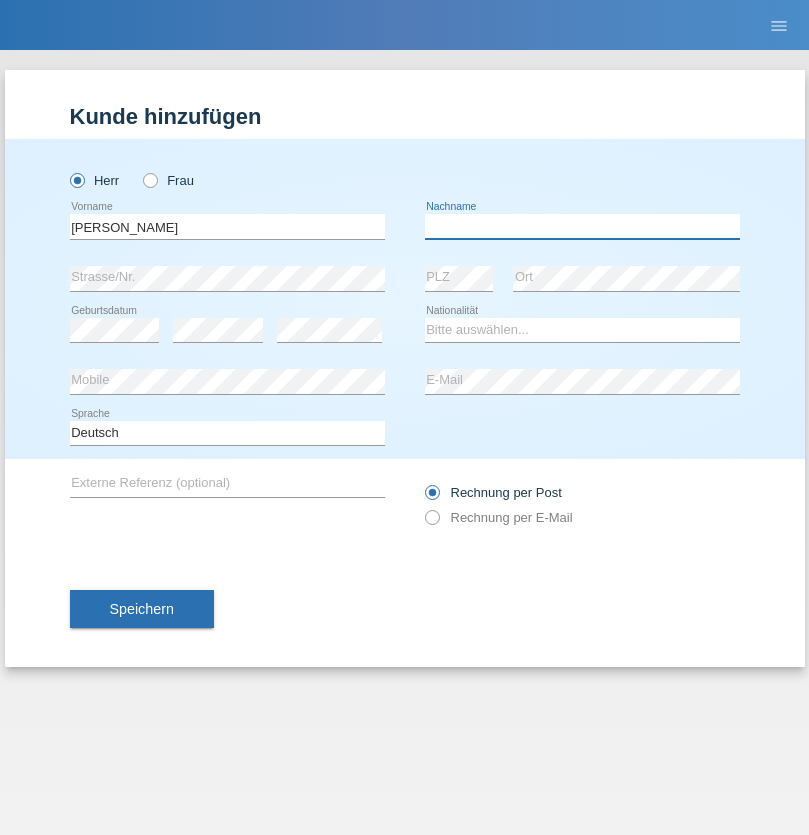 click at bounding box center (582, 226) 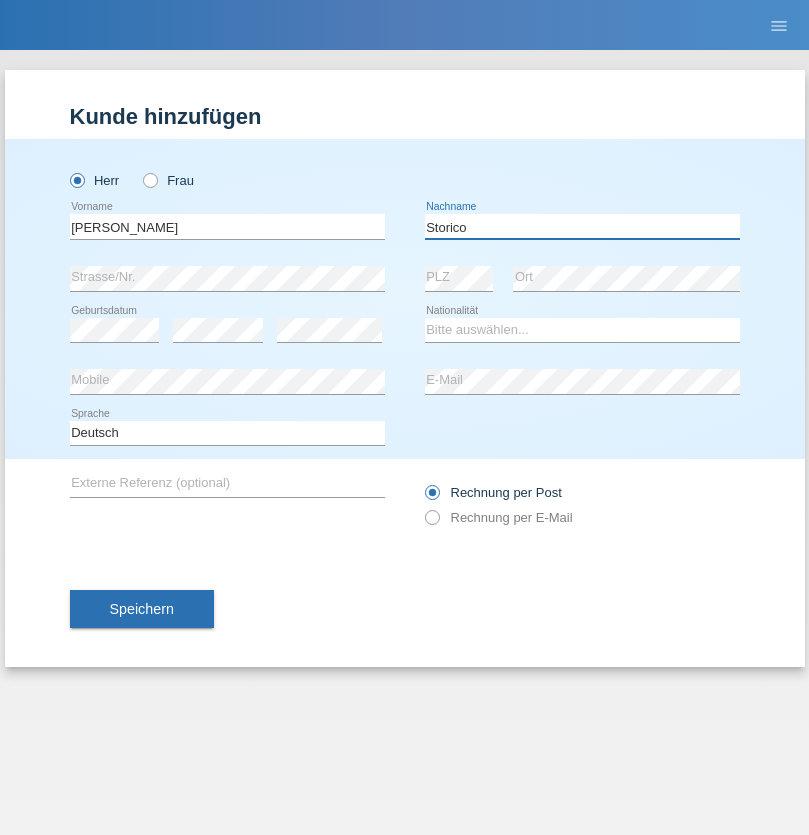 type on "Storico" 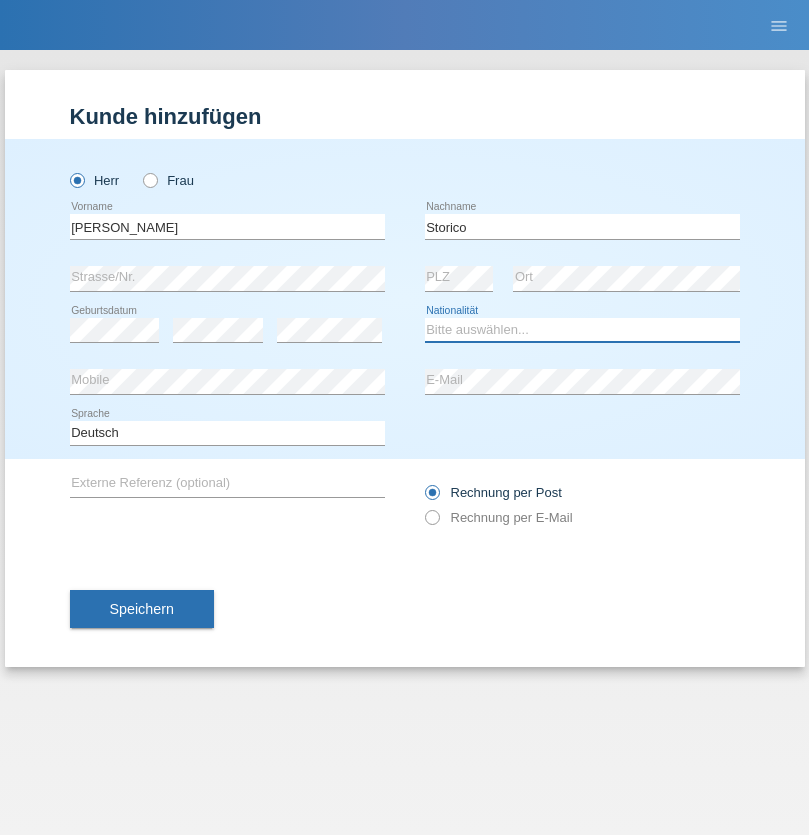 select on "IT" 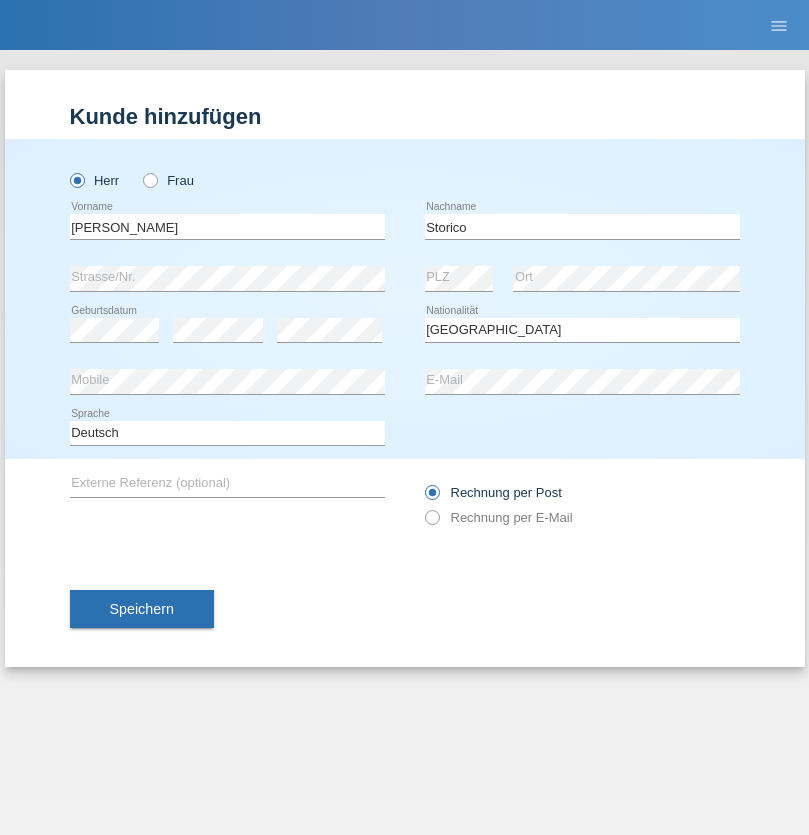 select on "C" 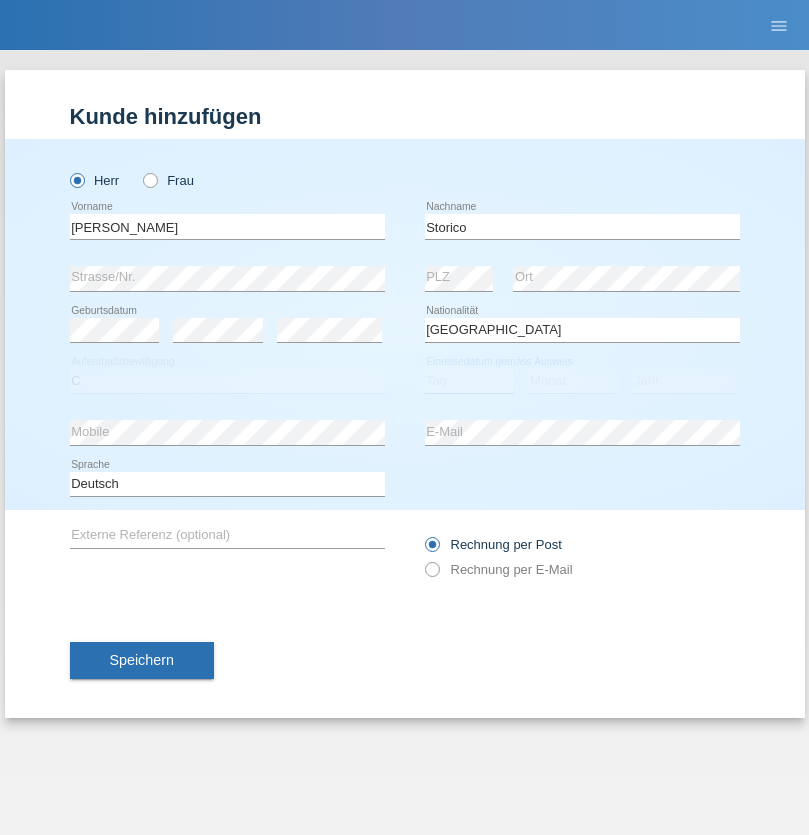 select on "07" 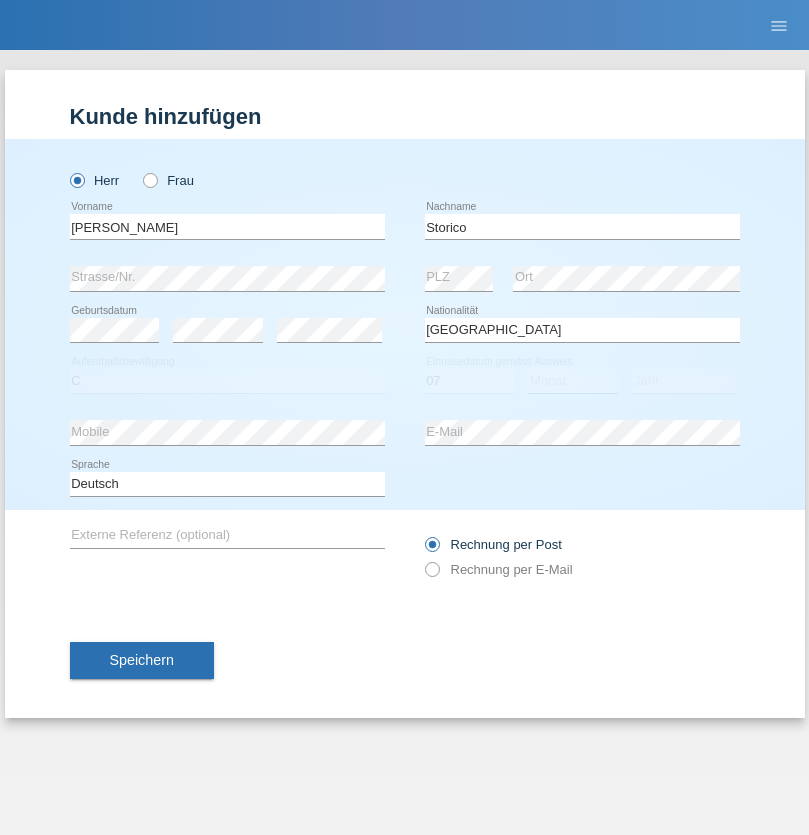 select on "07" 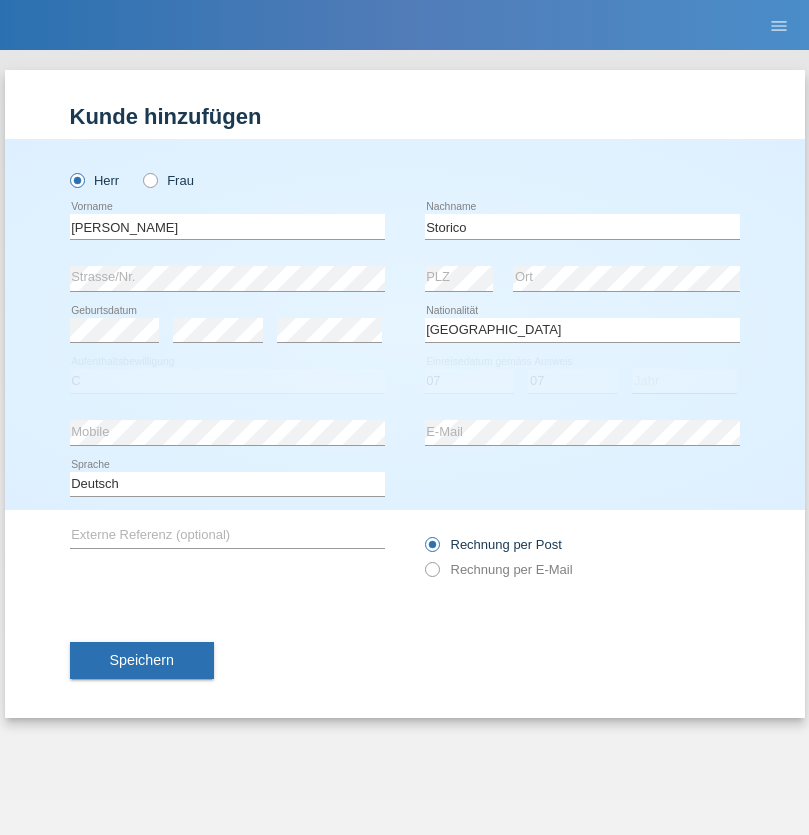 select on "2021" 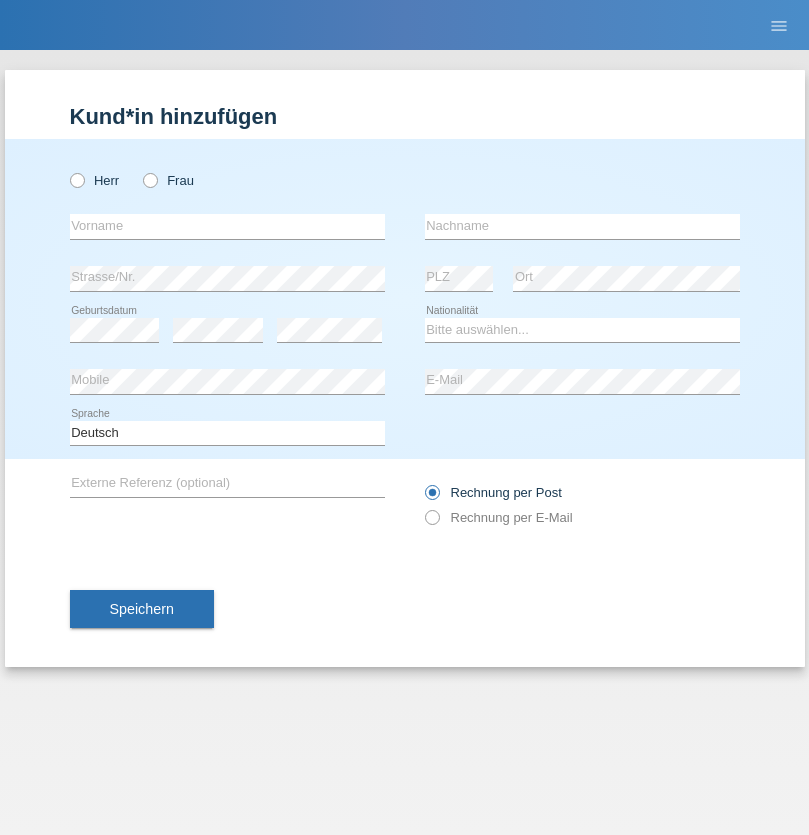 scroll, scrollTop: 0, scrollLeft: 0, axis: both 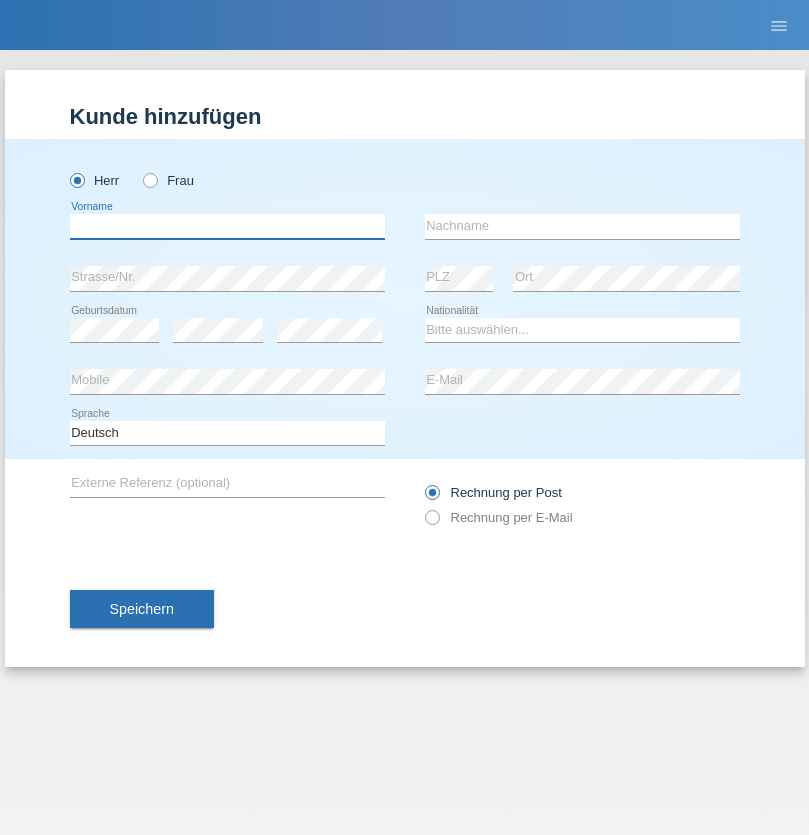 click at bounding box center [227, 226] 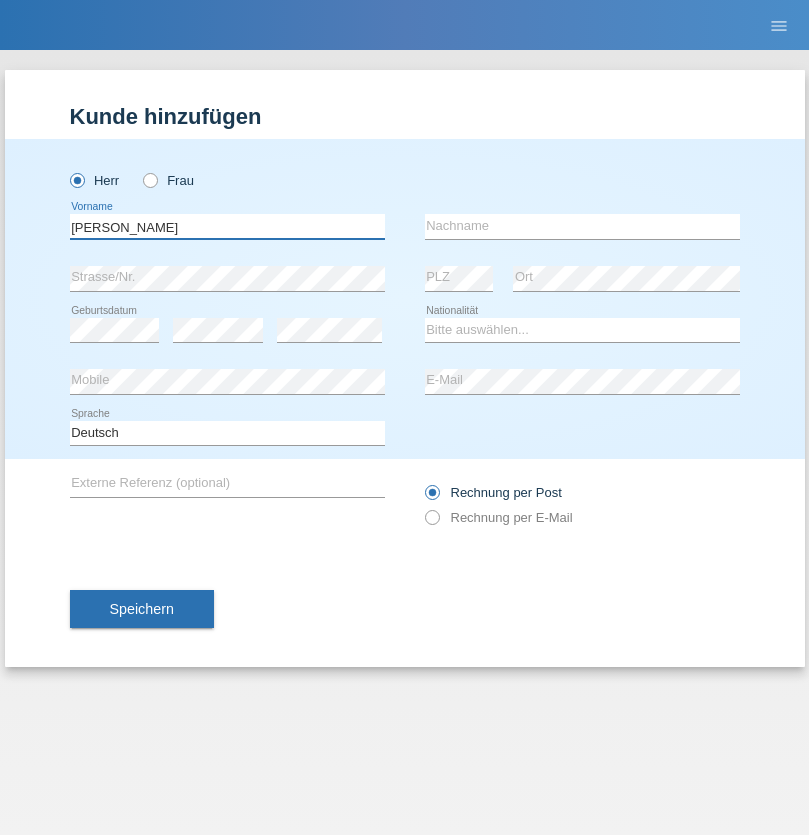 type on "Alex" 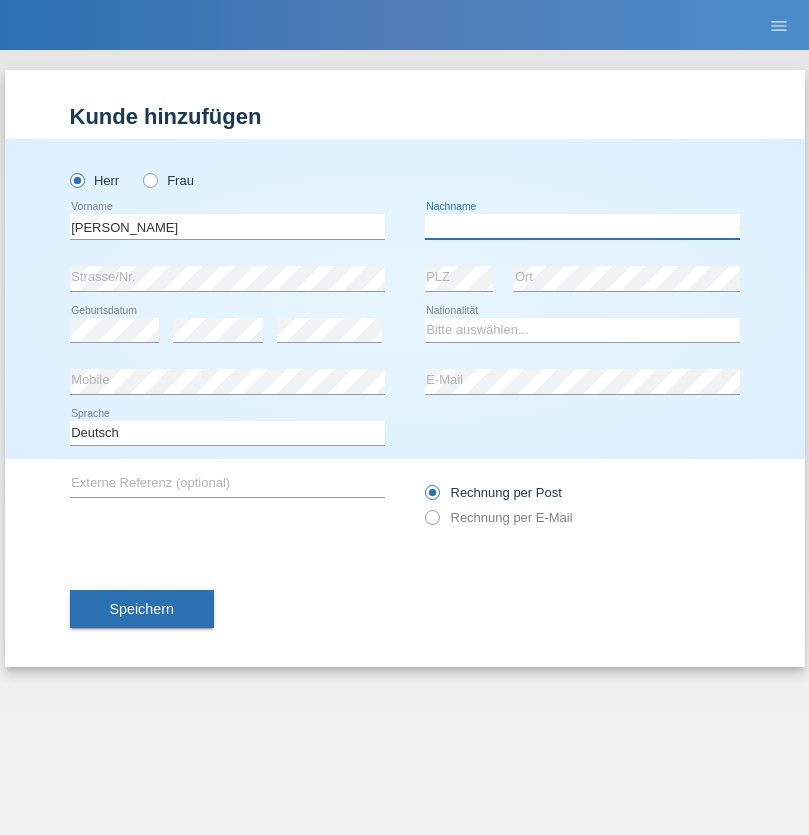 click at bounding box center (582, 226) 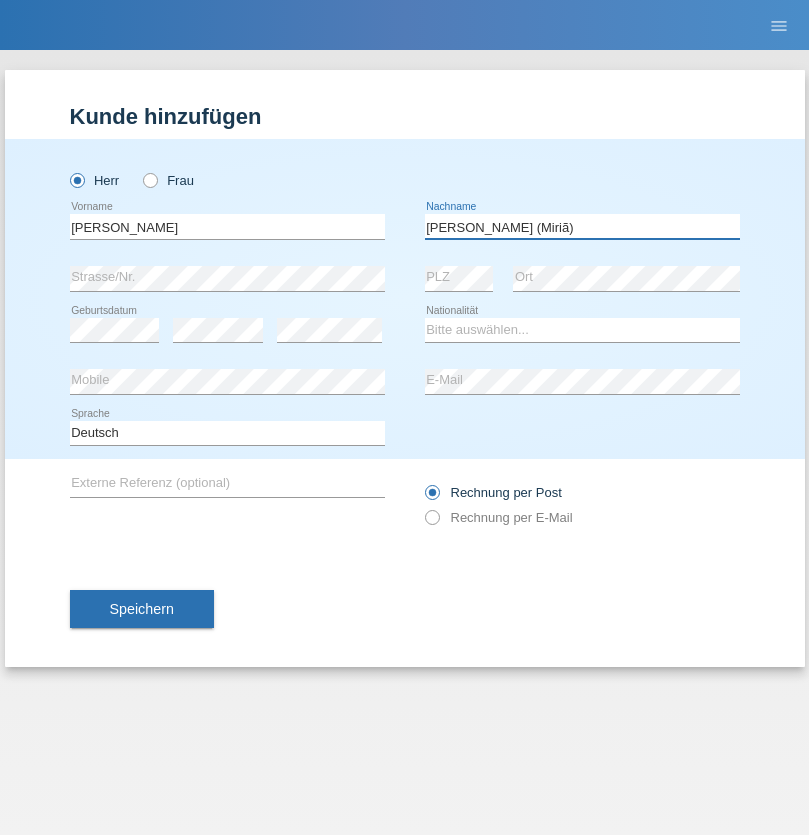 type on "A. Cassiano (Miriã)" 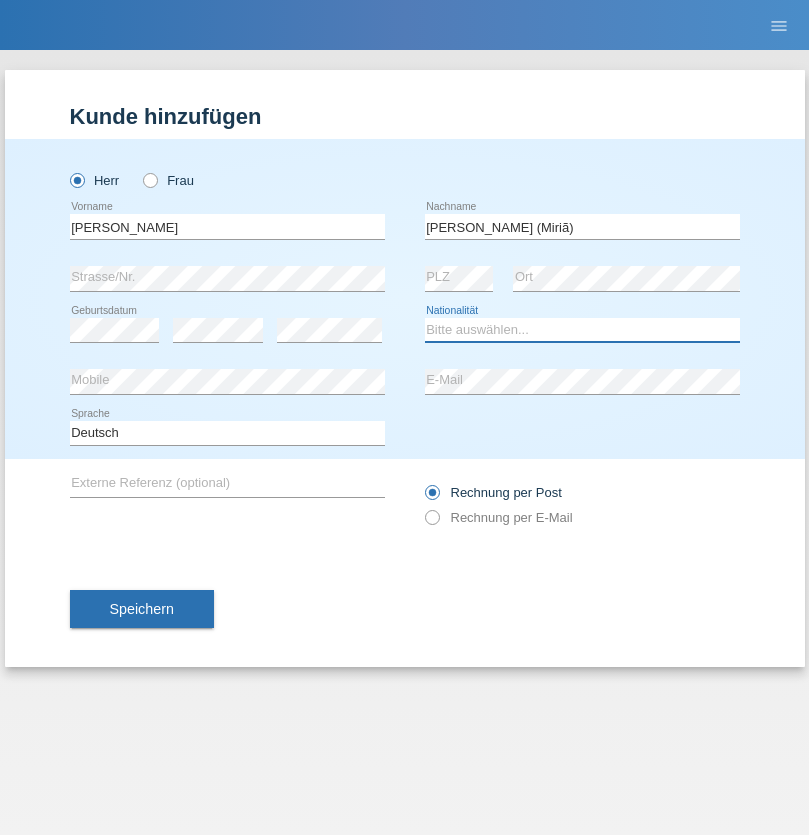 select on "BR" 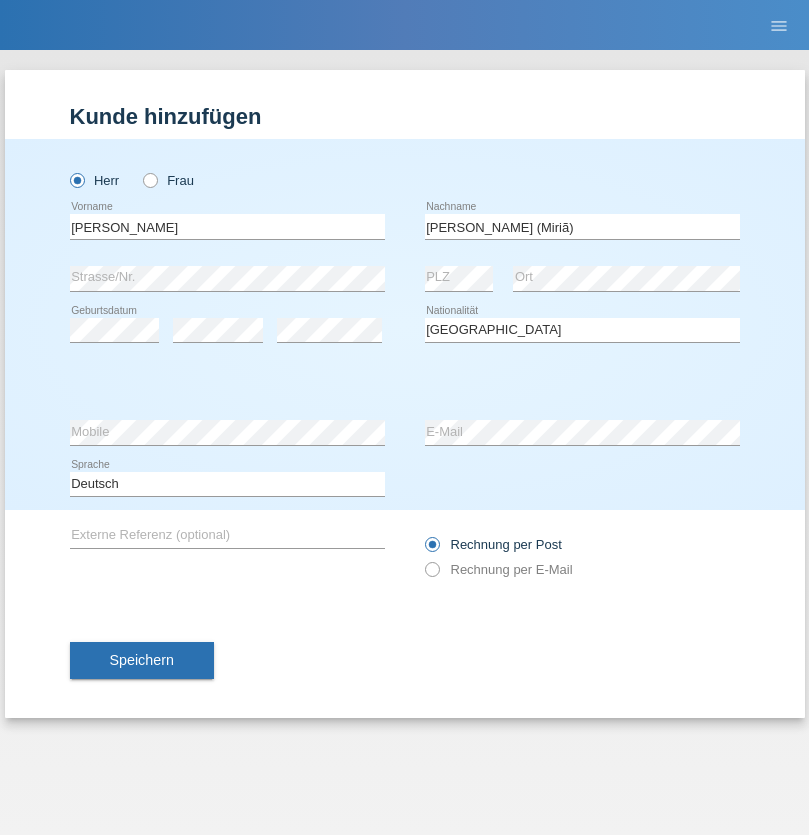 select on "C" 